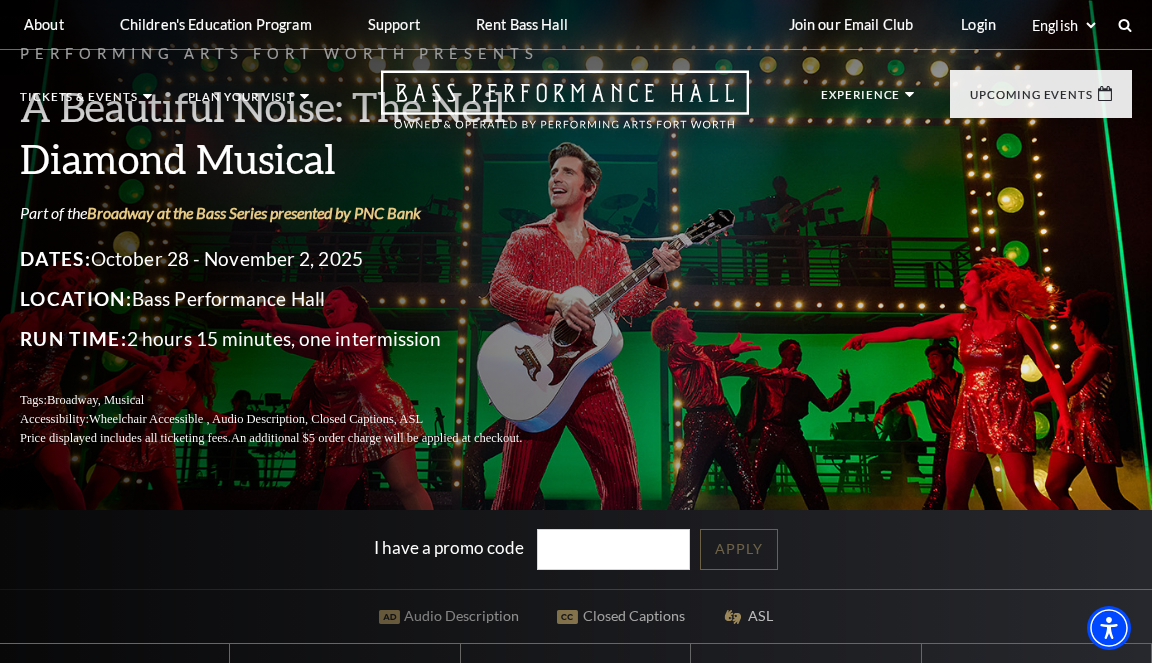 scroll, scrollTop: 0, scrollLeft: 0, axis: both 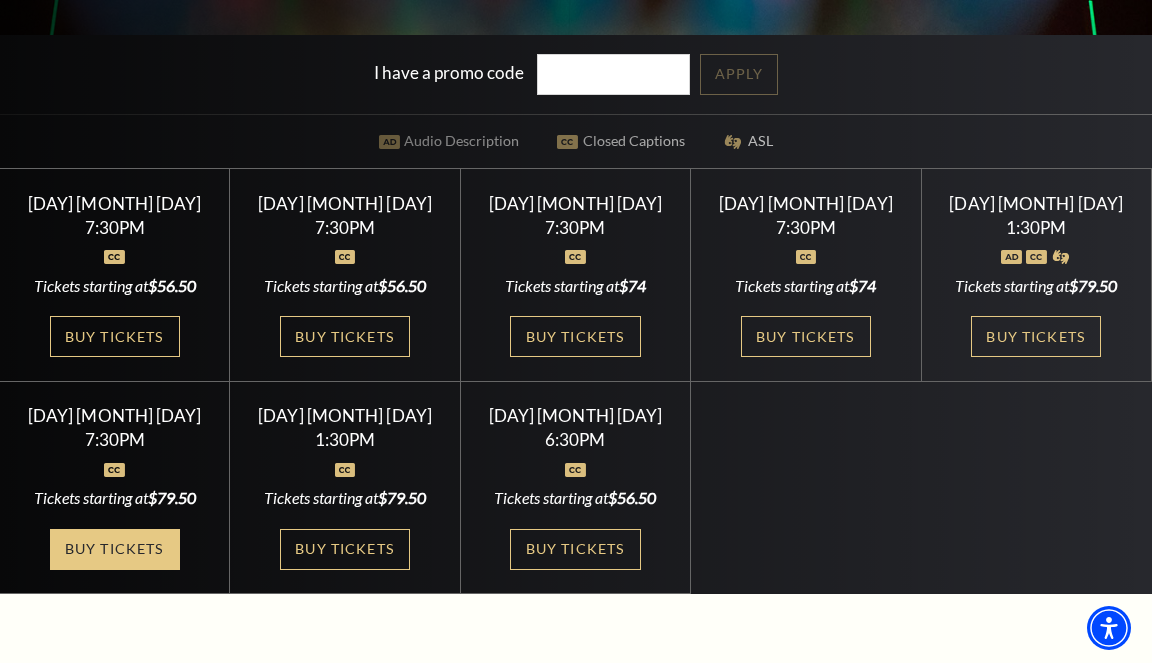 click on "Buy Tickets" at bounding box center (115, 549) 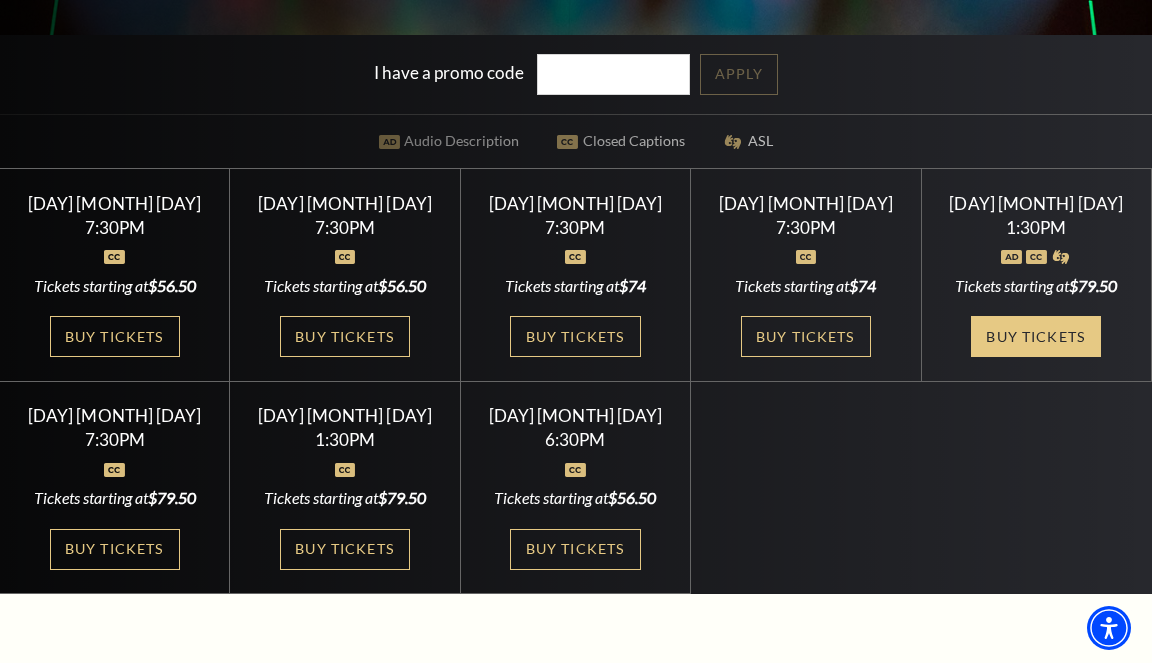 click on "Buy Tickets" at bounding box center [1036, 336] 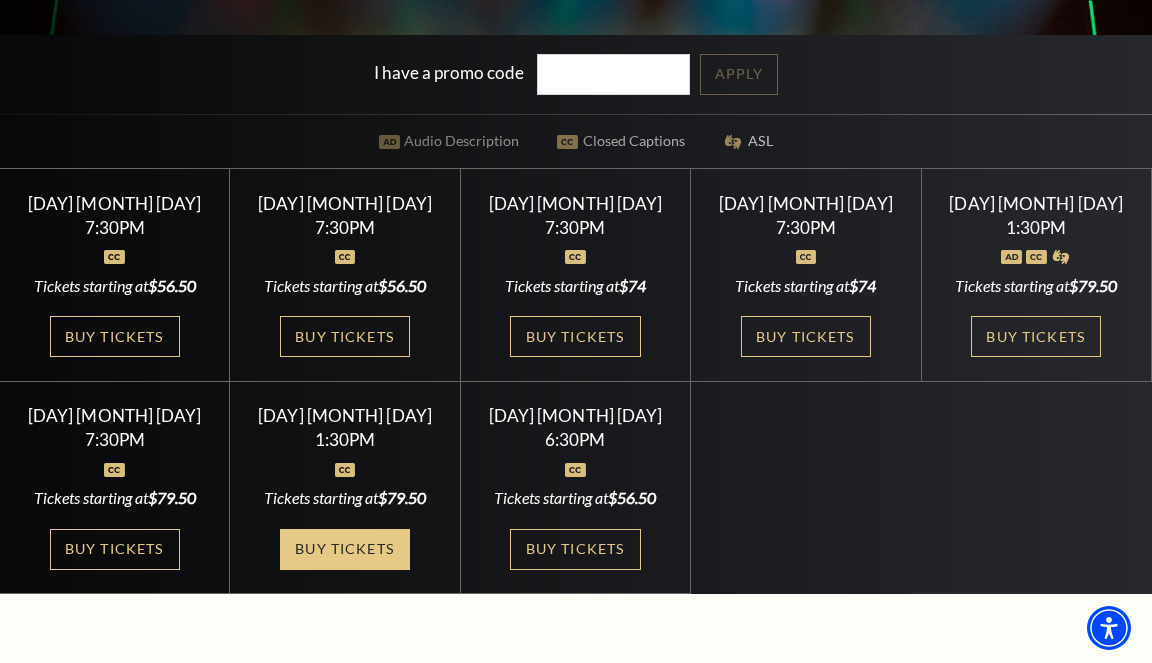 click on "Buy Tickets" at bounding box center [345, 549] 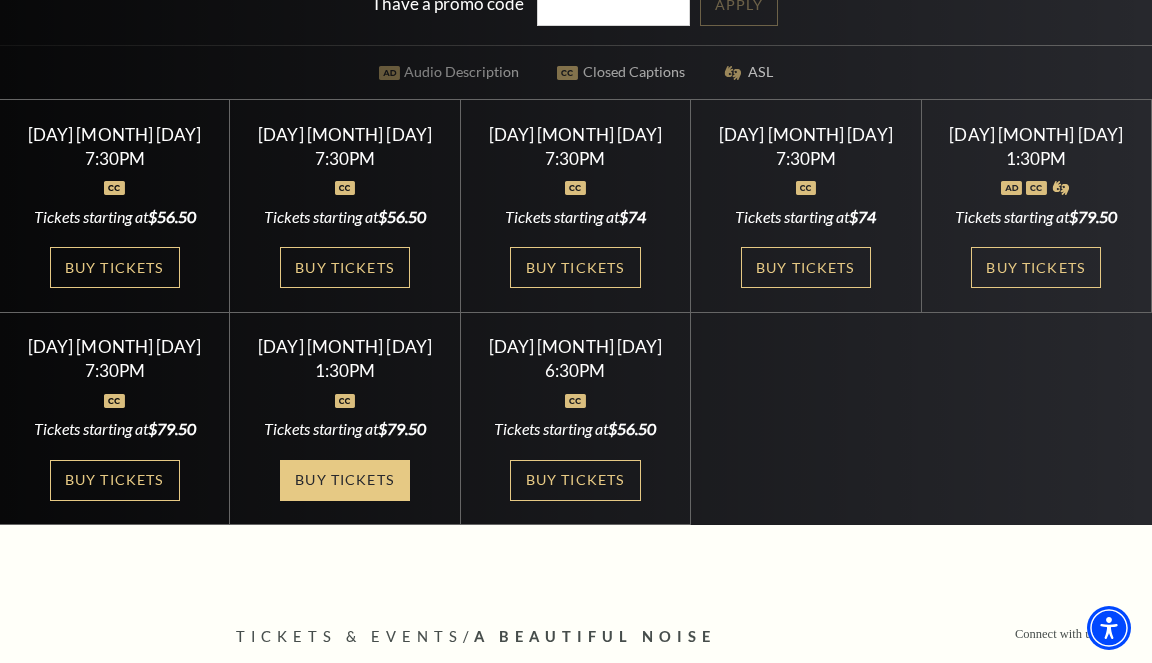 scroll, scrollTop: 546, scrollLeft: 0, axis: vertical 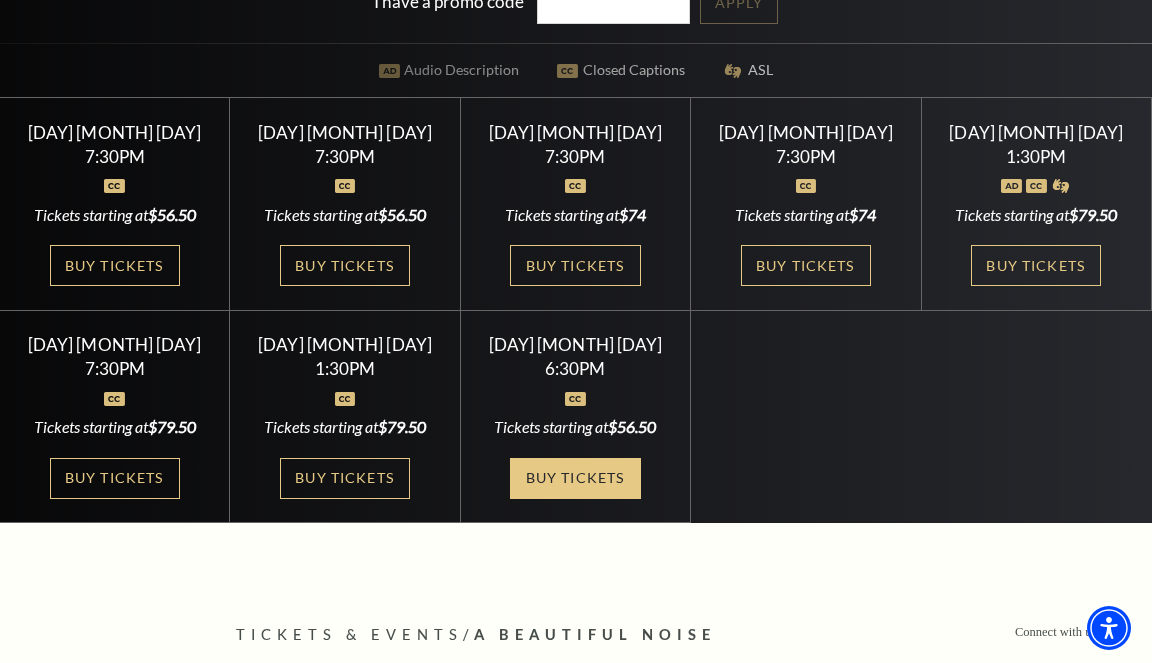 click on "Buy Tickets" at bounding box center (575, 478) 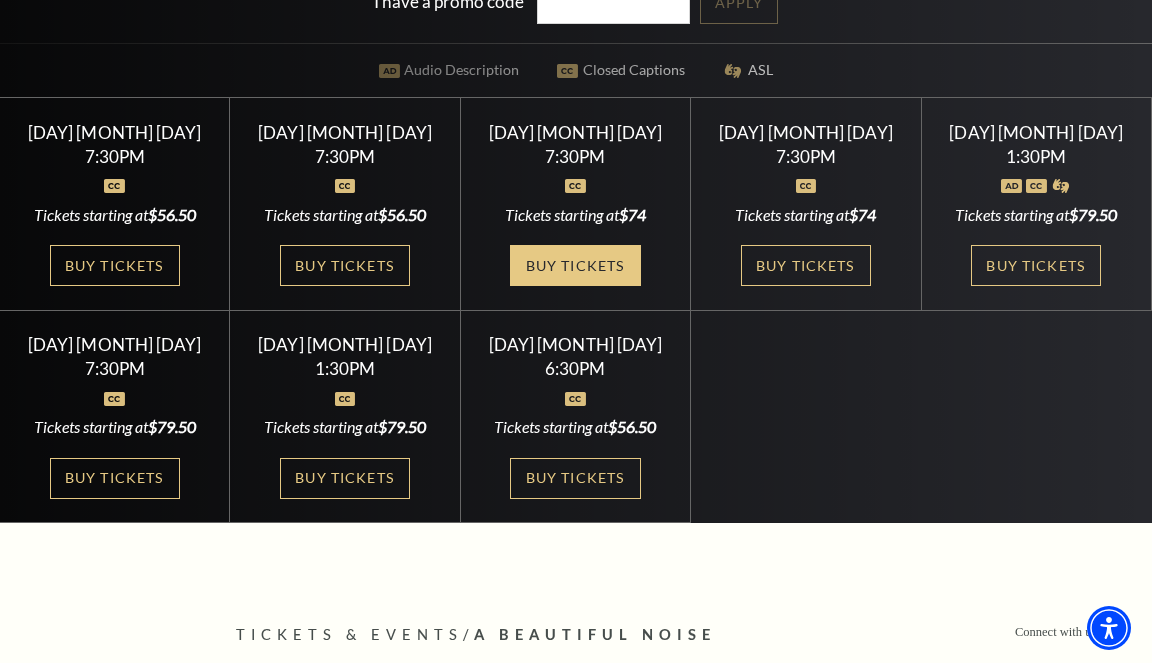 click on "Buy Tickets" at bounding box center (575, 265) 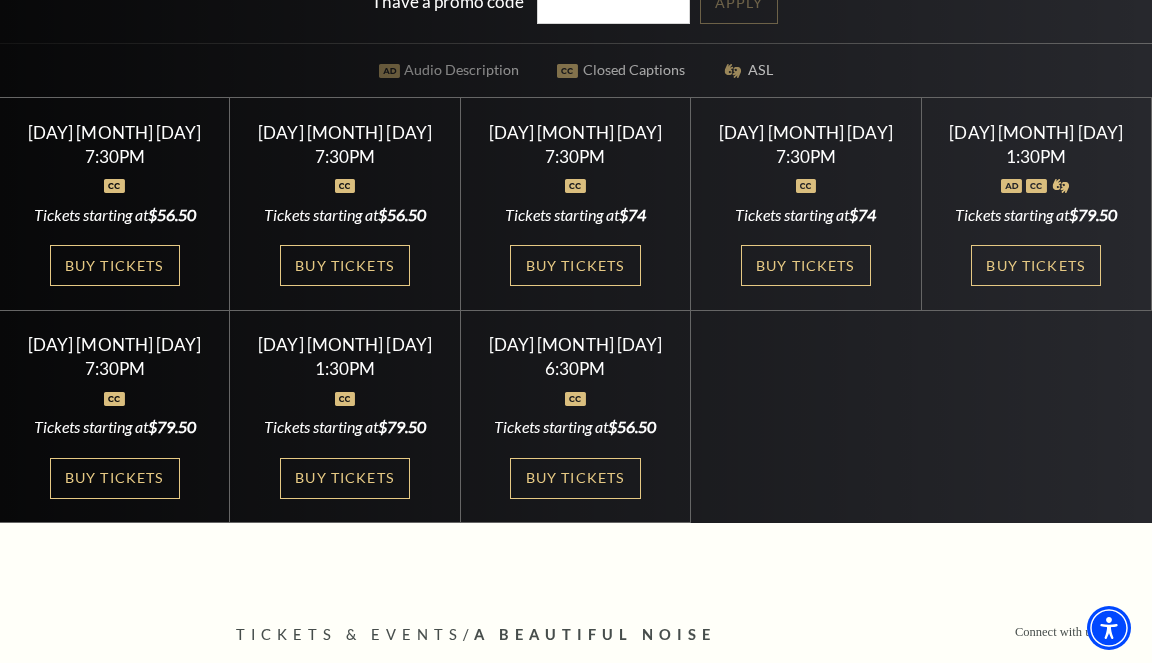 scroll, scrollTop: 443, scrollLeft: 0, axis: vertical 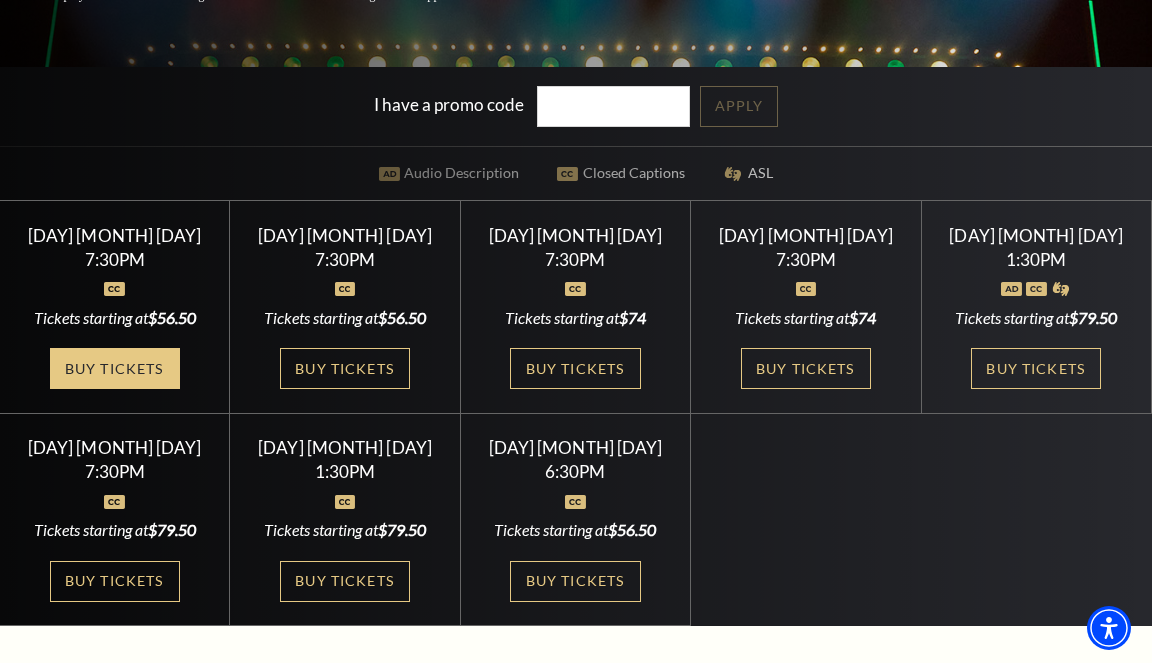 click on "Buy Tickets" at bounding box center (115, 368) 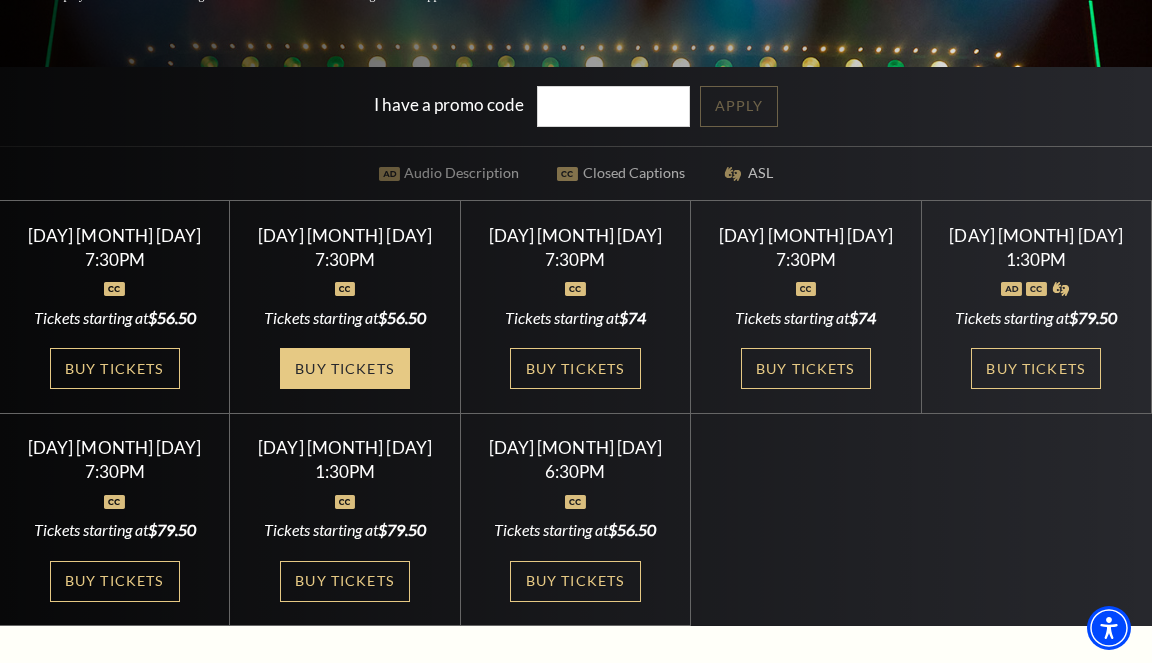 click on "Buy Tickets" at bounding box center [345, 368] 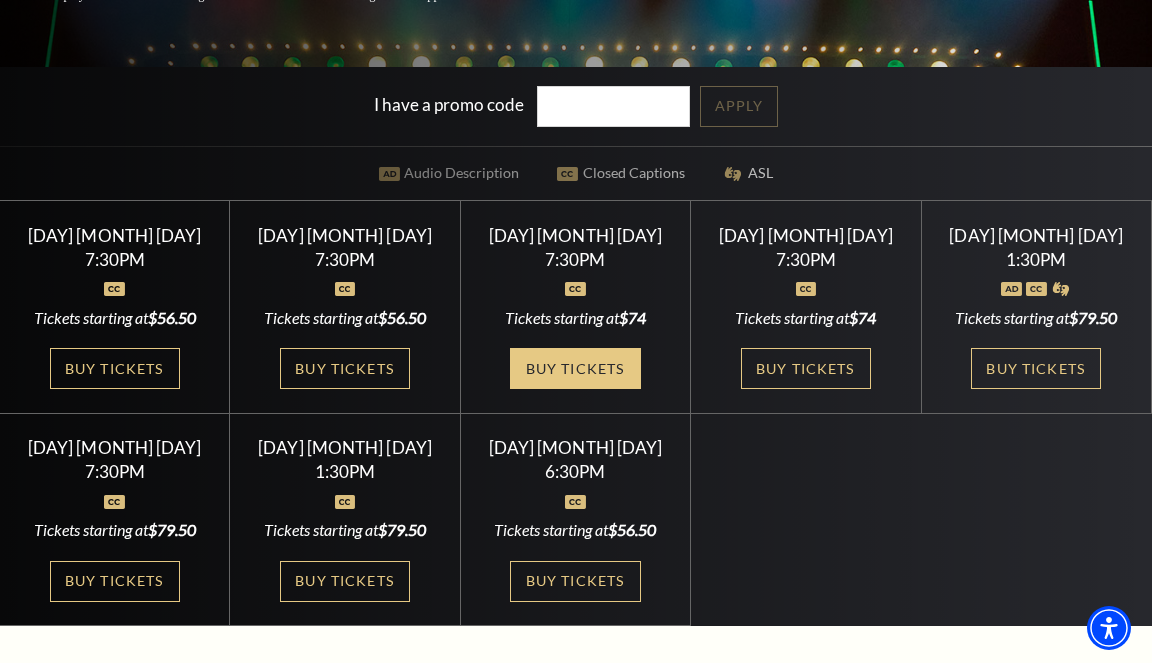 click on "Buy Tickets" at bounding box center (575, 368) 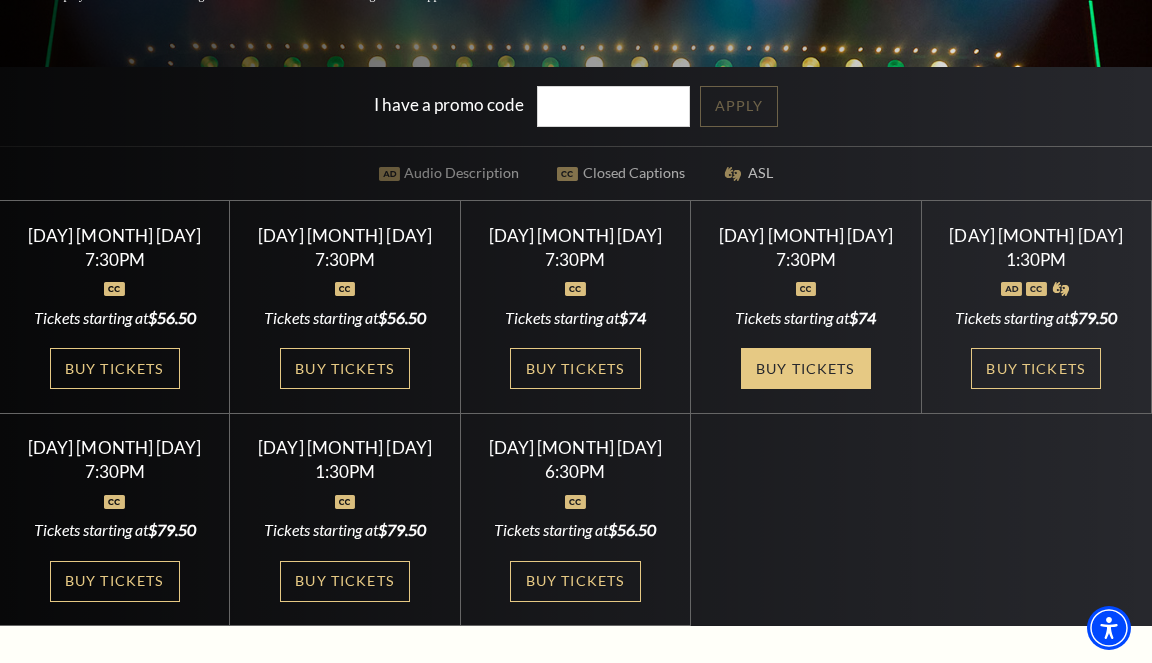 click on "Buy Tickets" at bounding box center (806, 368) 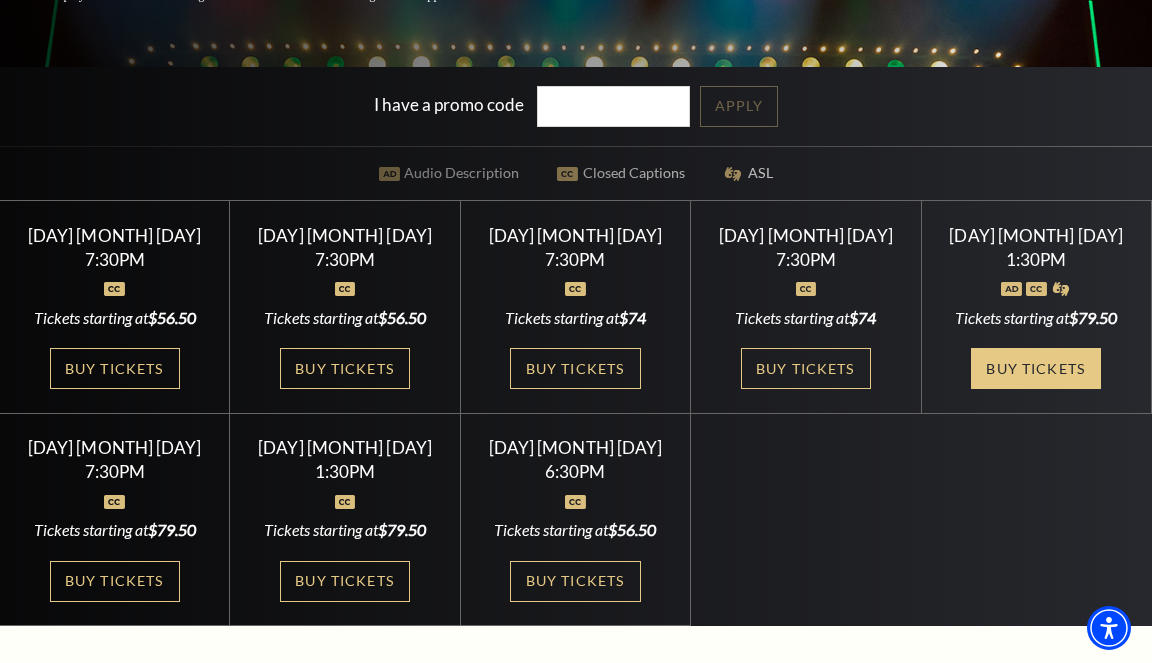 click on "Buy Tickets" at bounding box center [1036, 368] 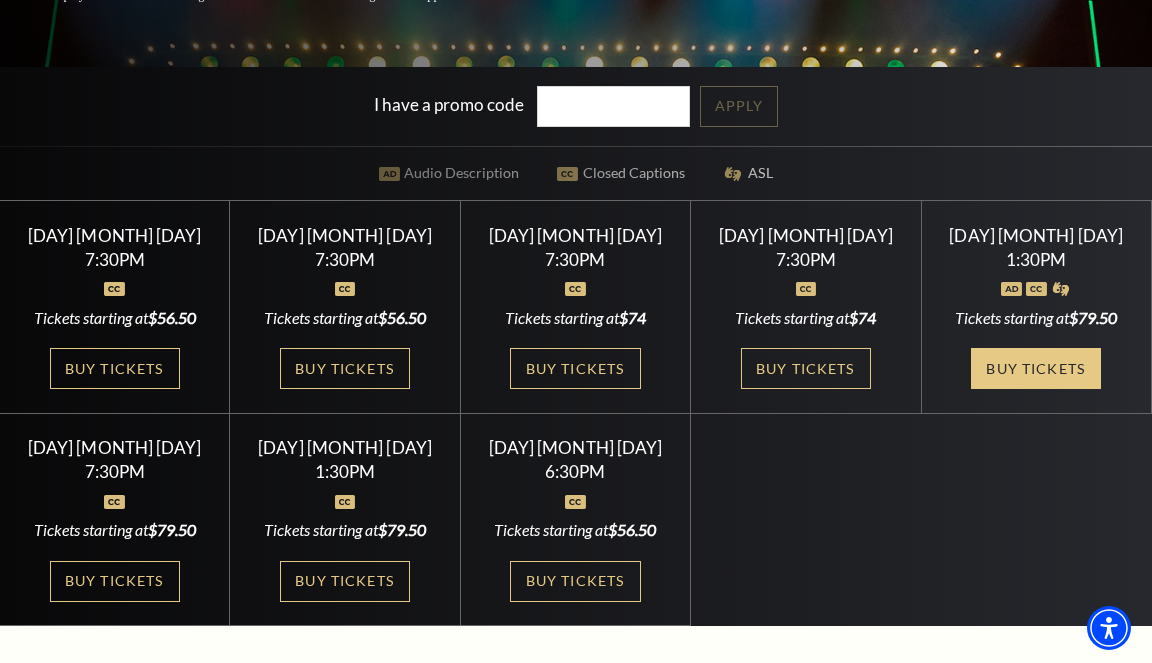 click on "Buy Tickets" at bounding box center (1036, 368) 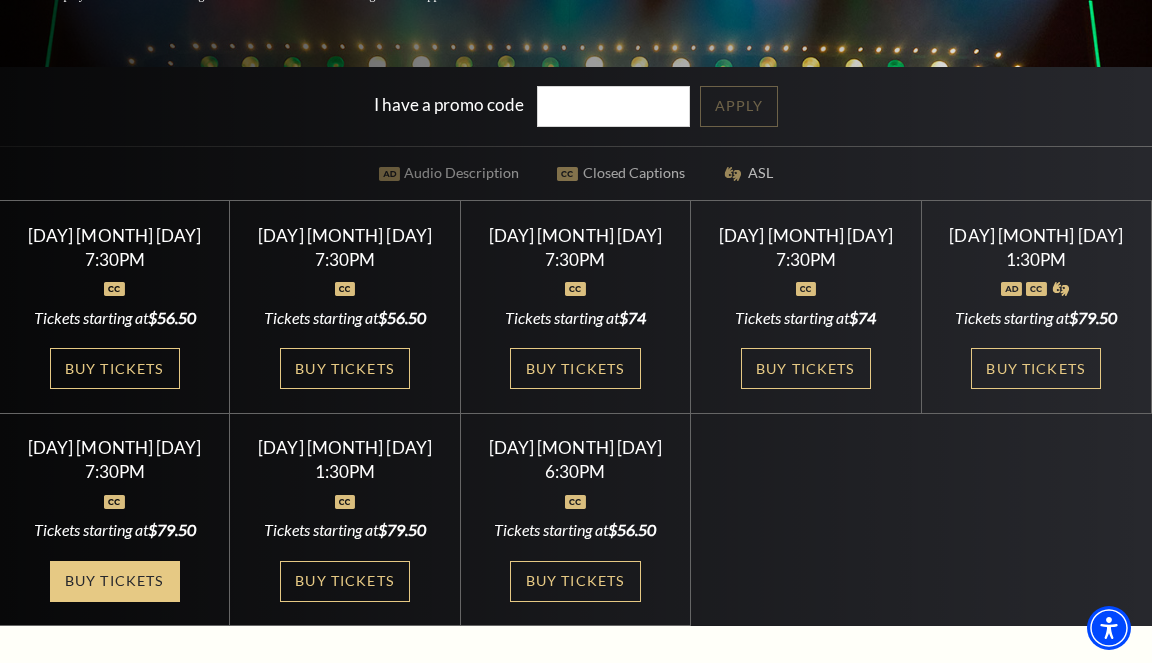 click on "Buy Tickets" at bounding box center [115, 581] 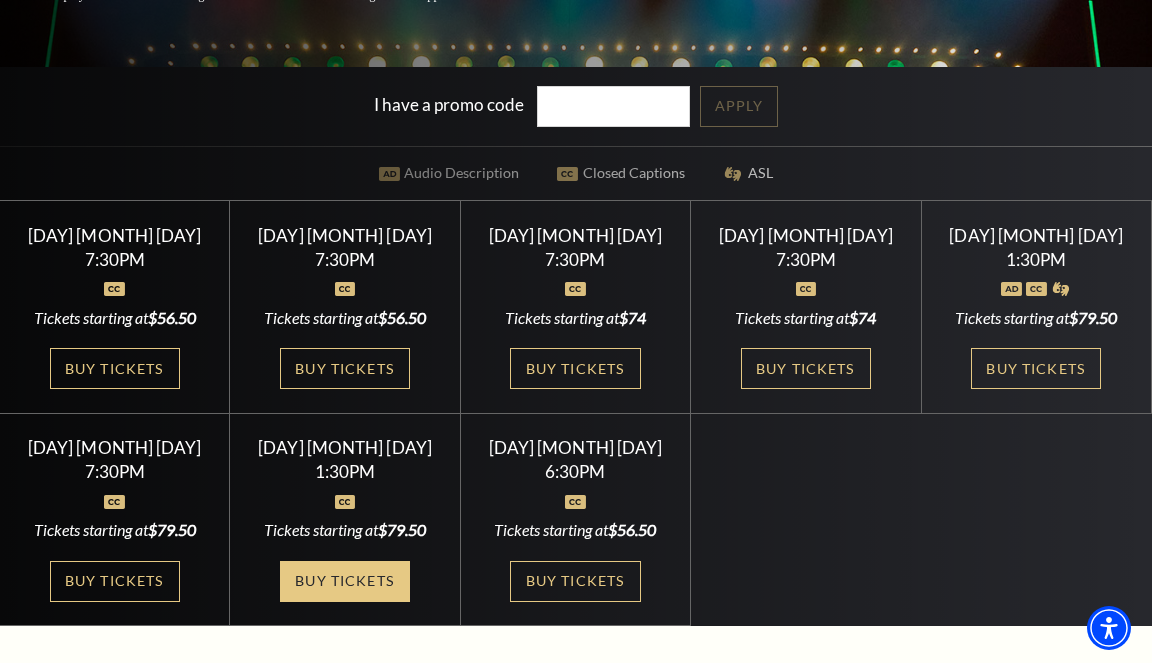 click on "Buy Tickets" at bounding box center (345, 581) 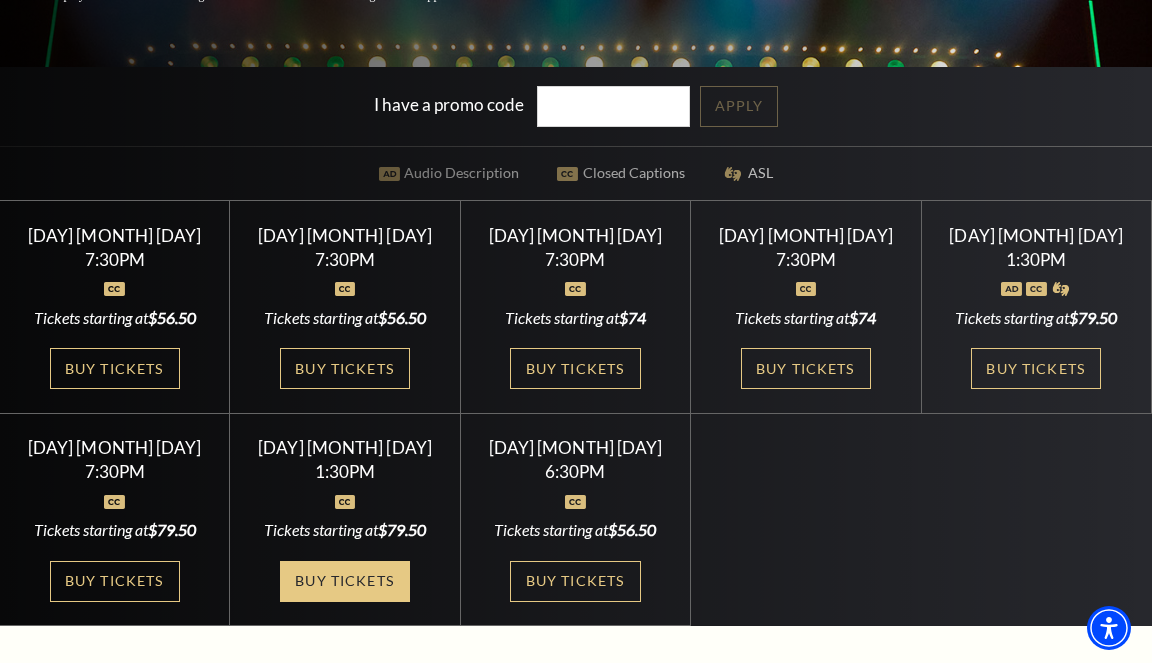 click on "Buy Tickets" at bounding box center (345, 581) 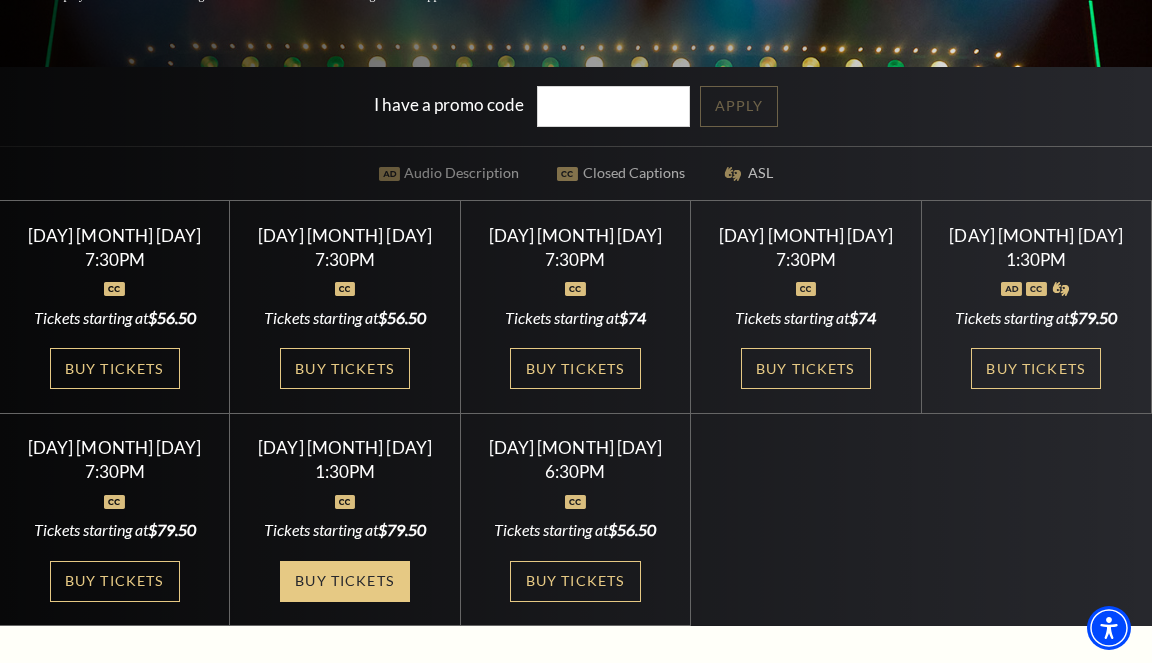 click on "Buy Tickets" at bounding box center [345, 581] 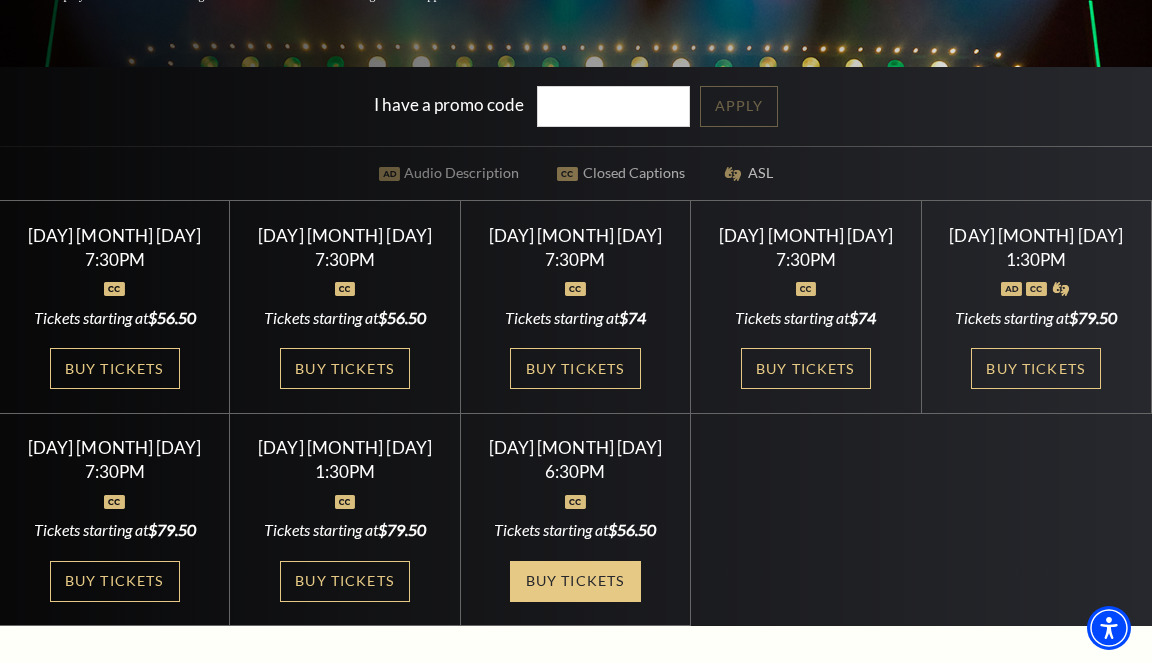 click on "Buy Tickets" at bounding box center [575, 581] 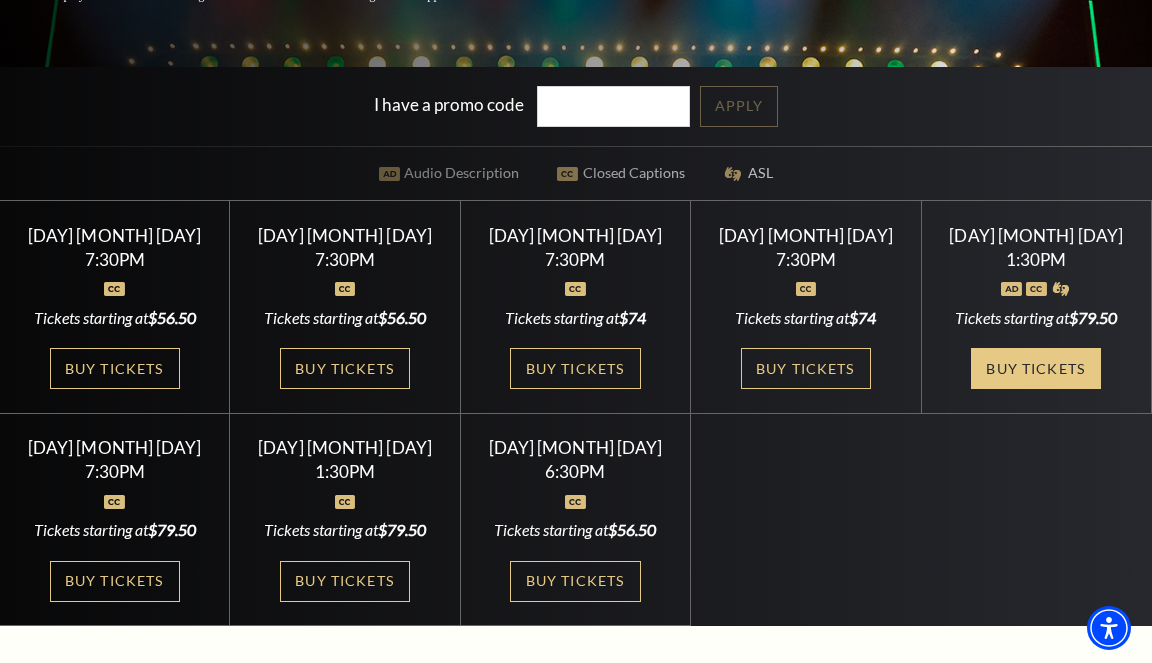 click on "Buy Tickets" at bounding box center (1036, 368) 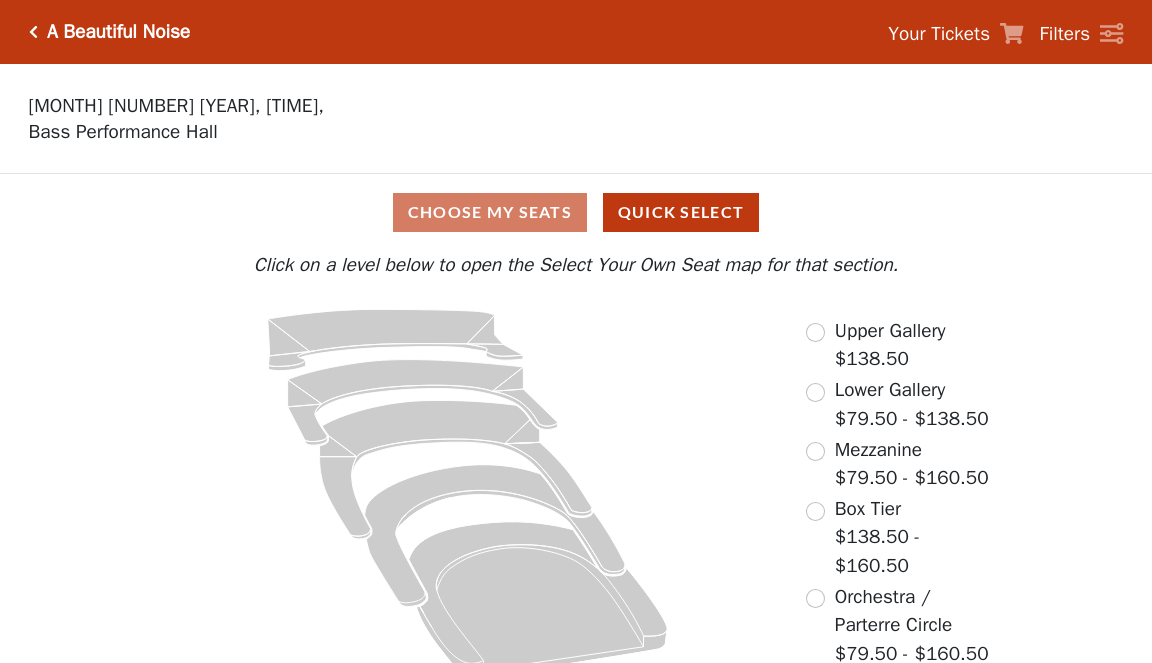 scroll, scrollTop: 0, scrollLeft: 0, axis: both 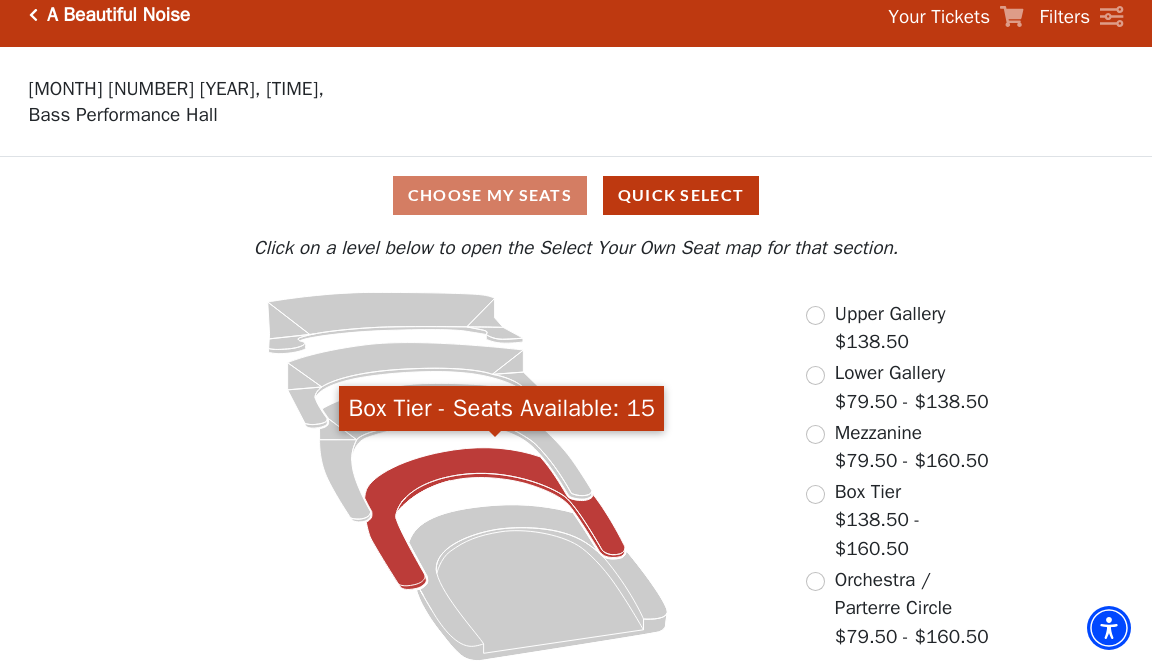click 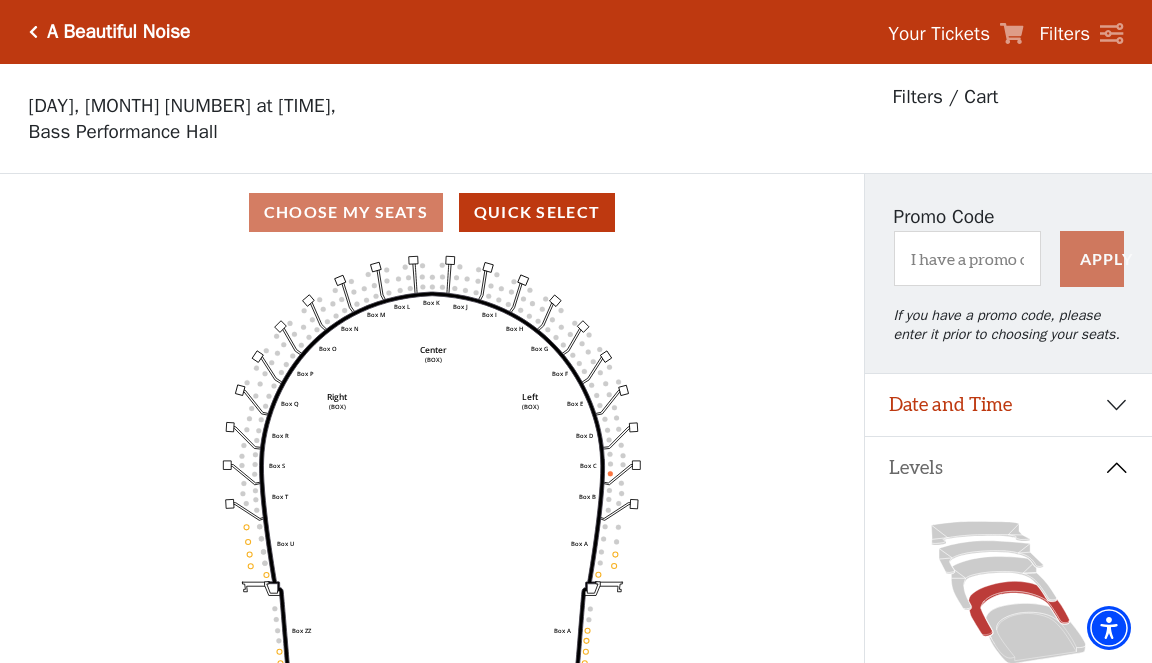 scroll, scrollTop: 93, scrollLeft: 0, axis: vertical 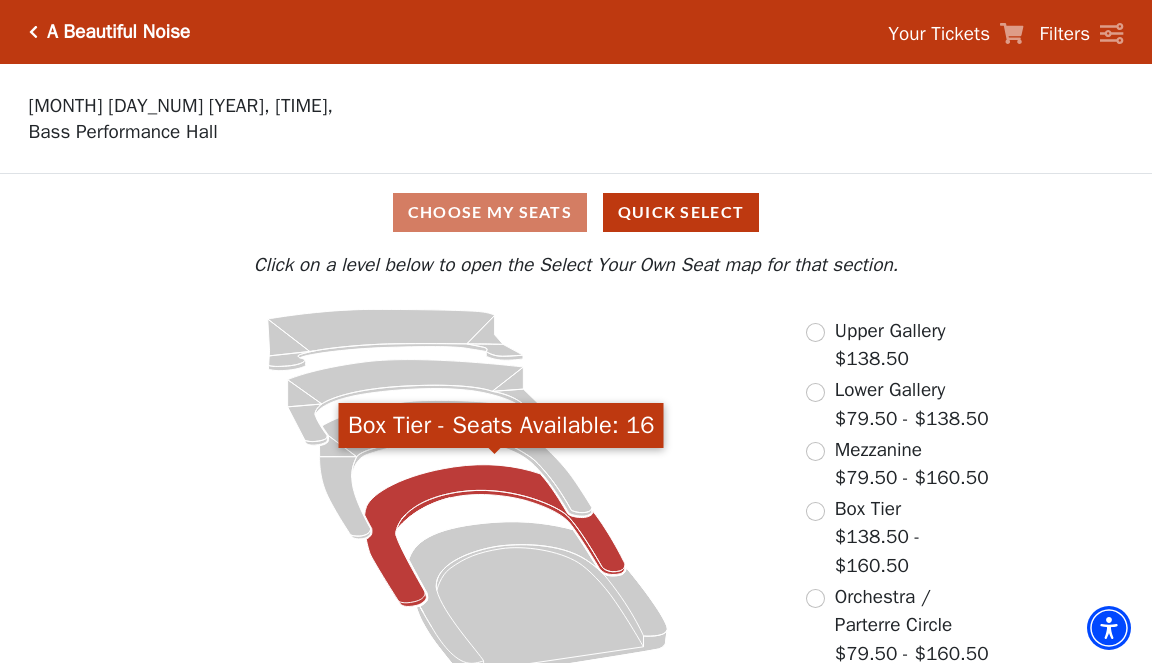 click 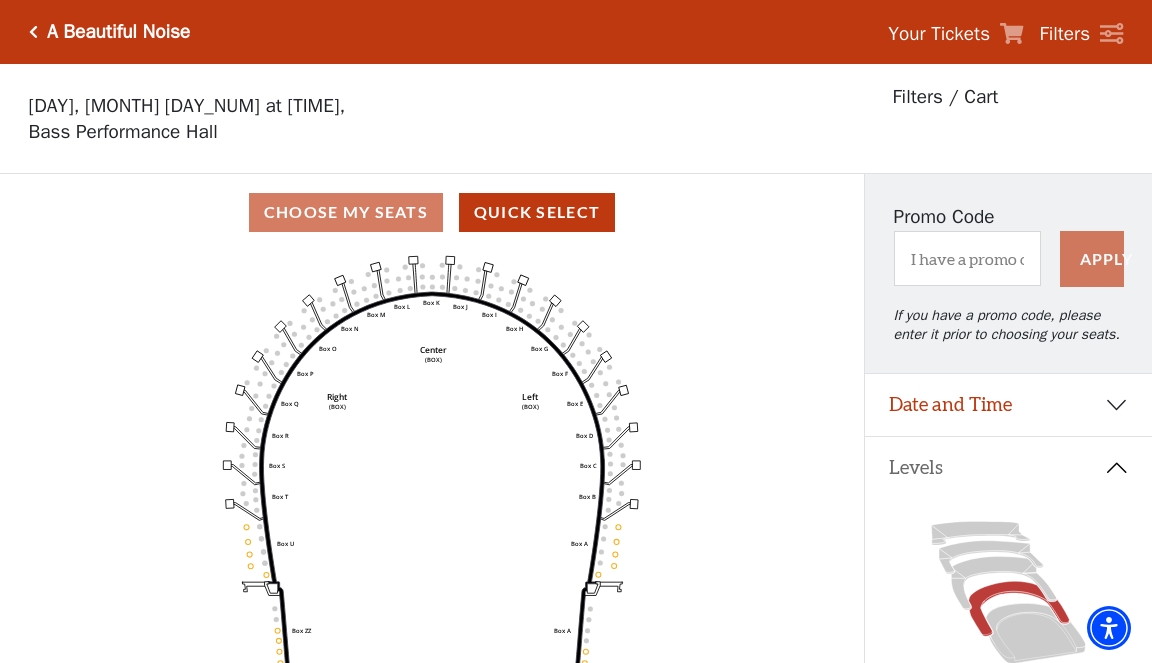 scroll, scrollTop: 93, scrollLeft: 0, axis: vertical 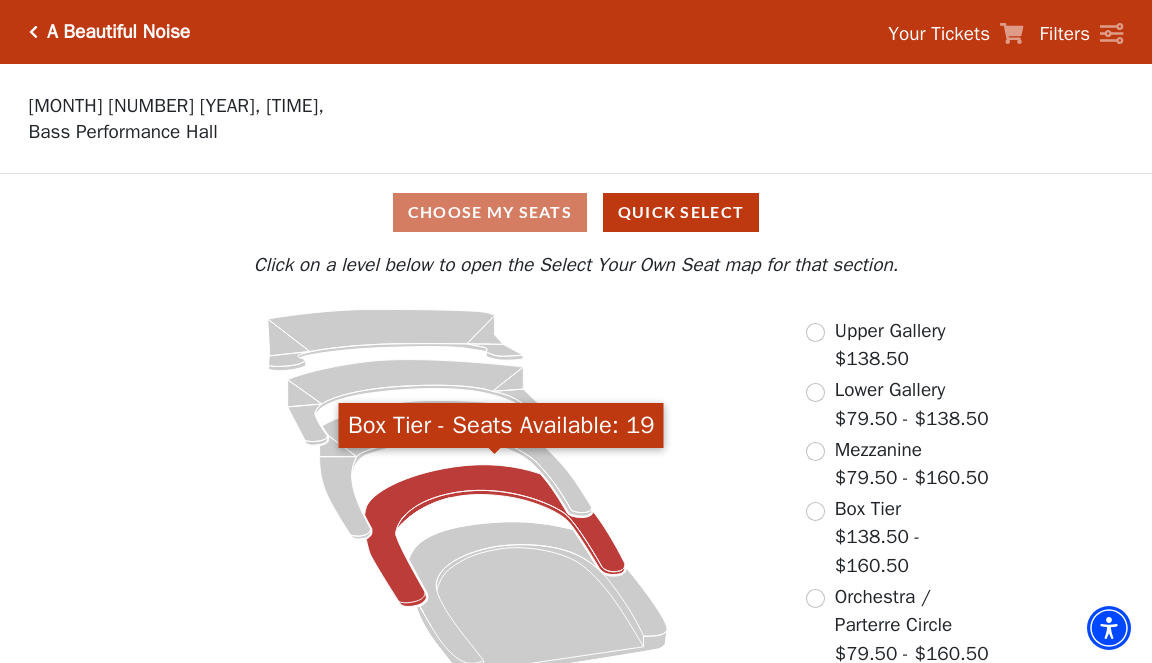 click 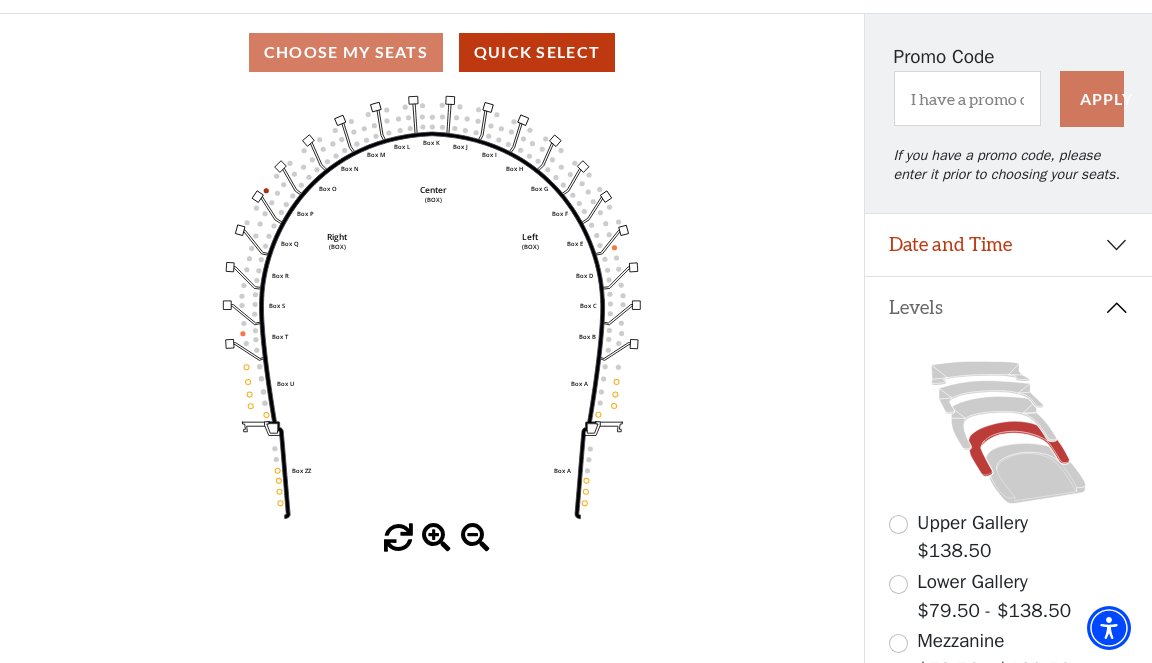 scroll, scrollTop: 144, scrollLeft: 0, axis: vertical 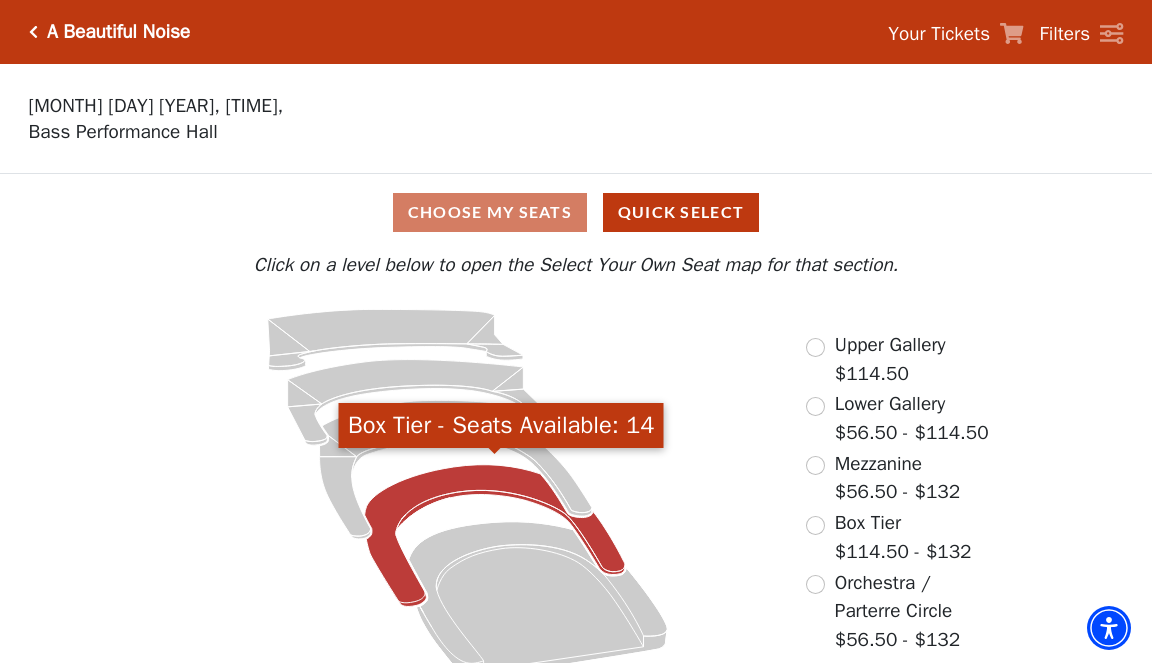 click 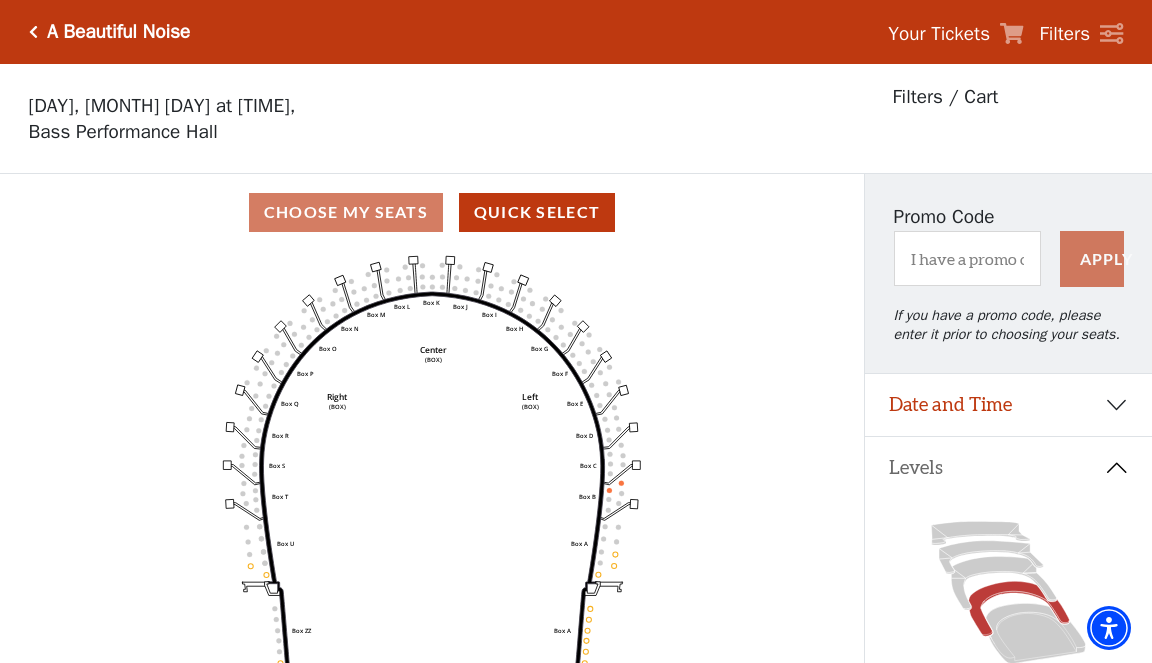 scroll, scrollTop: 0, scrollLeft: 0, axis: both 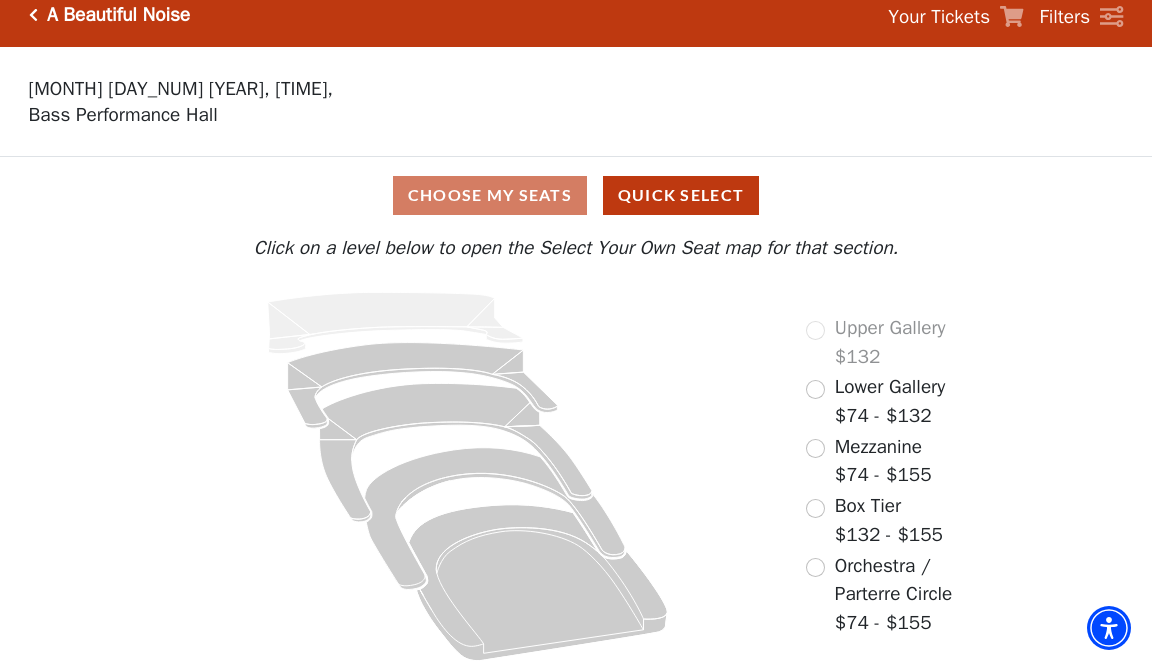 click at bounding box center (815, 508) 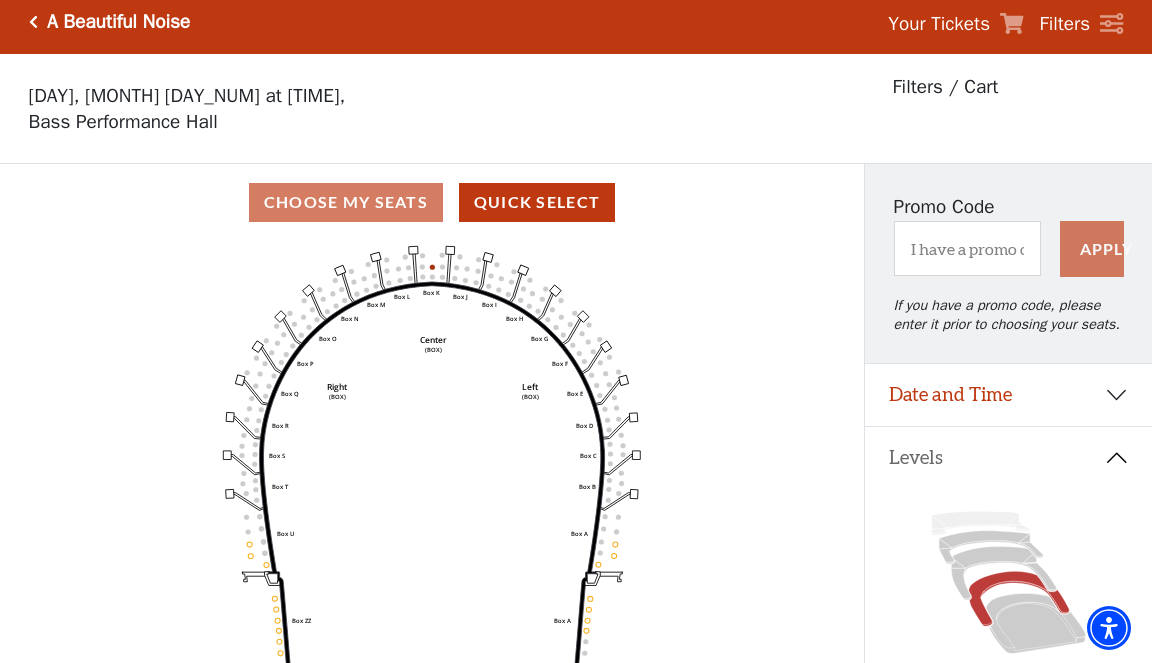 scroll, scrollTop: 3, scrollLeft: 0, axis: vertical 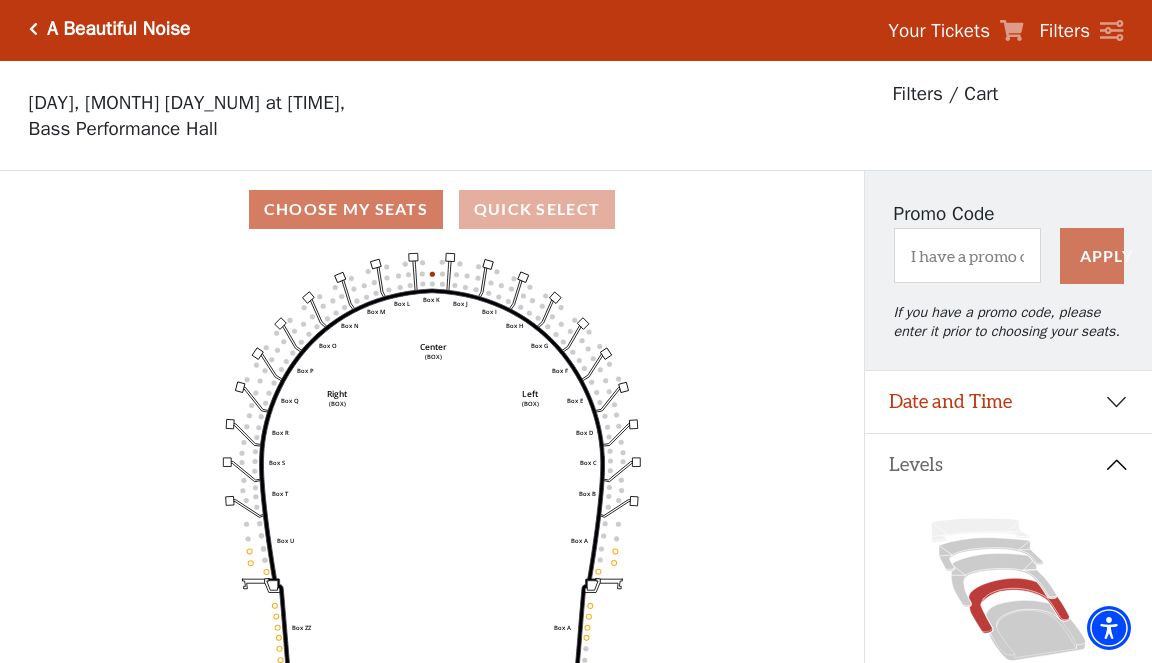 click on "Quick Select" at bounding box center [537, 209] 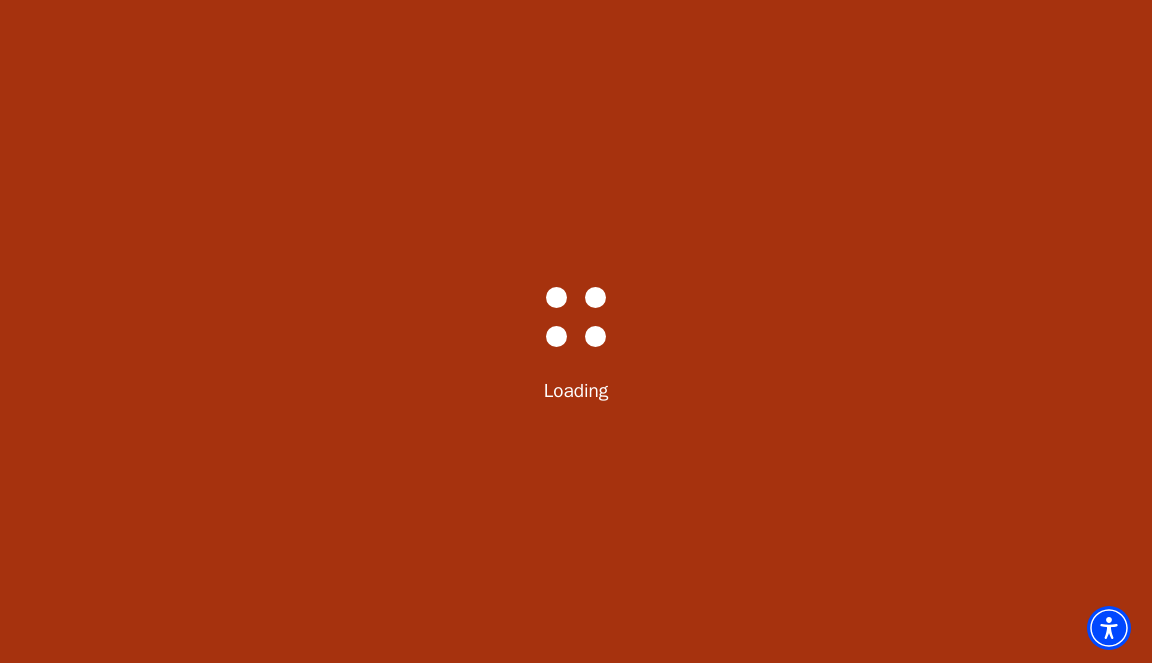 select on "6222" 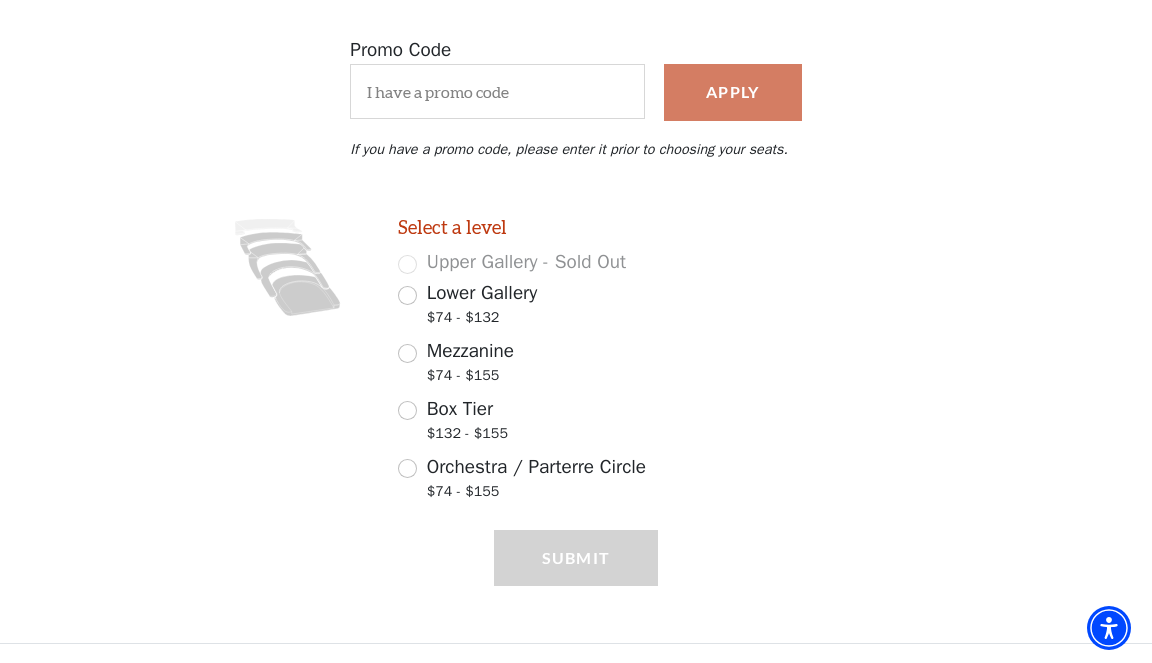 scroll, scrollTop: 393, scrollLeft: 0, axis: vertical 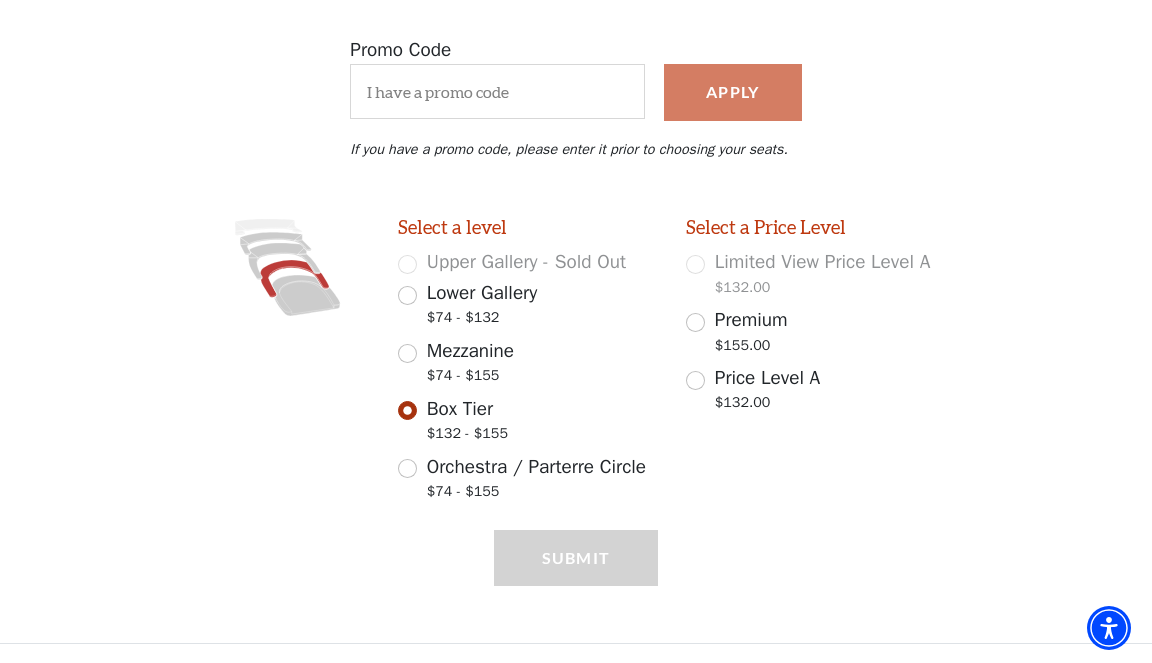 click on "Premium $155.00" at bounding box center (695, 322) 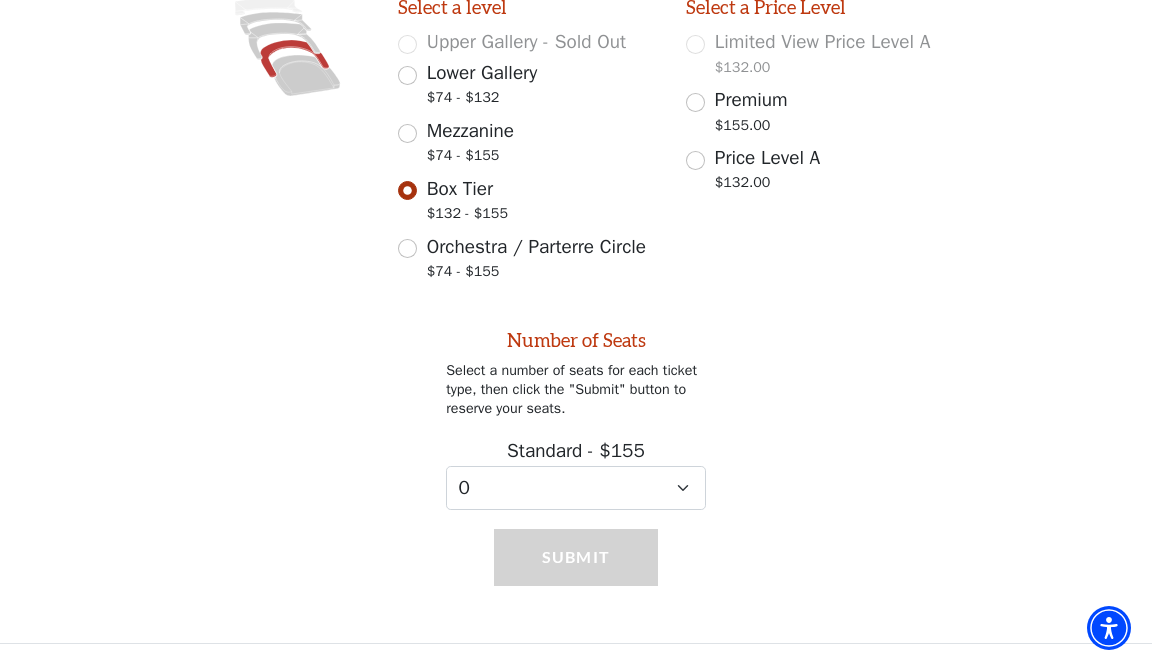 scroll, scrollTop: 605, scrollLeft: 0, axis: vertical 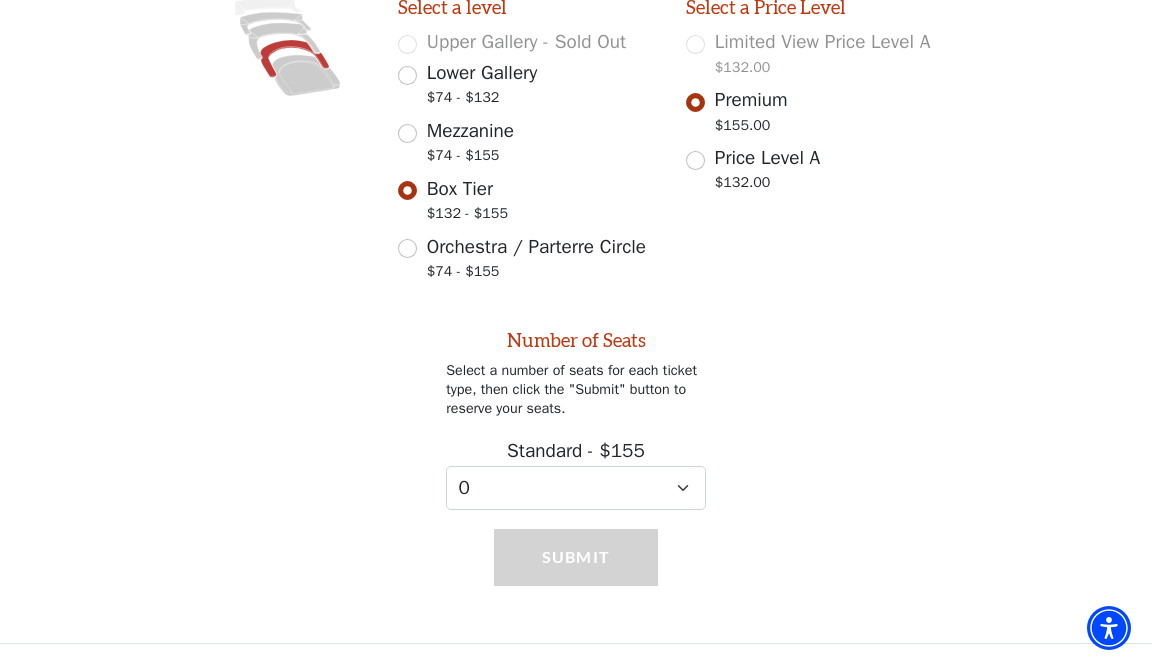 click on "Price Level A $132.00" at bounding box center (695, 160) 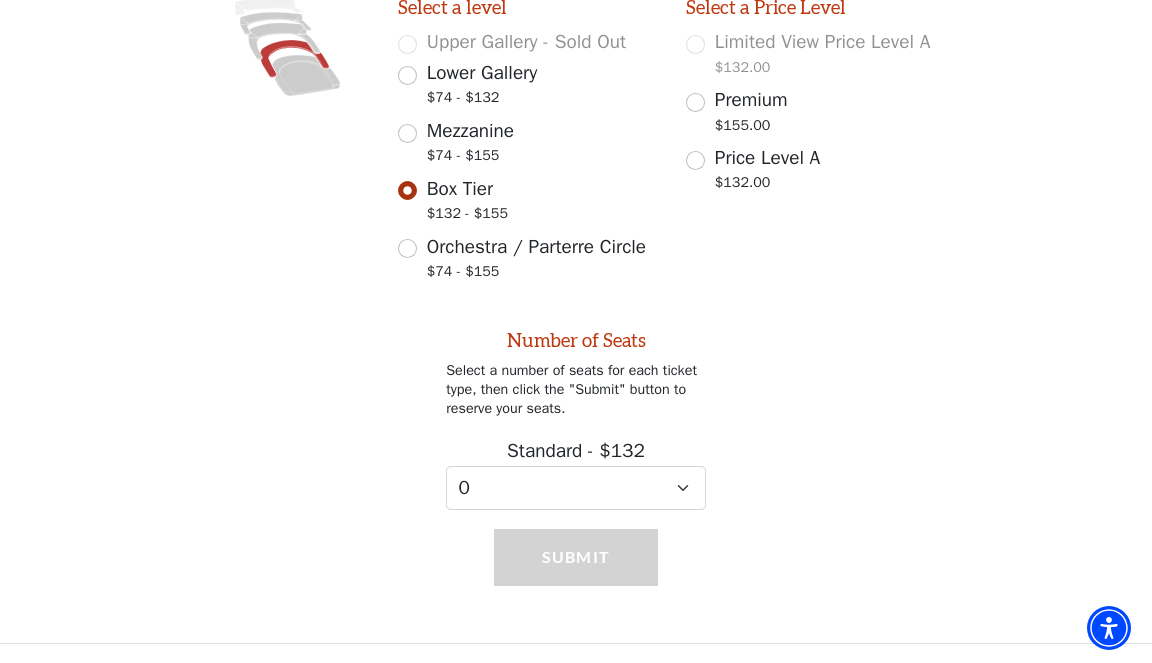 click on "Price Level A $132.00" at bounding box center [695, 160] 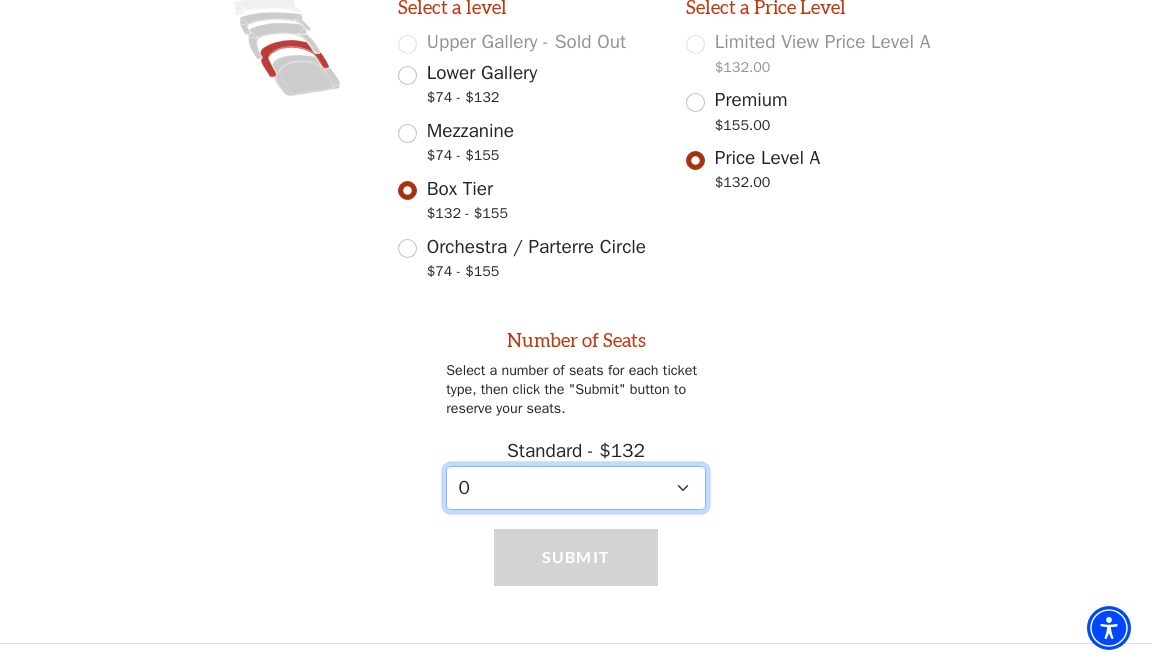 select on "2" 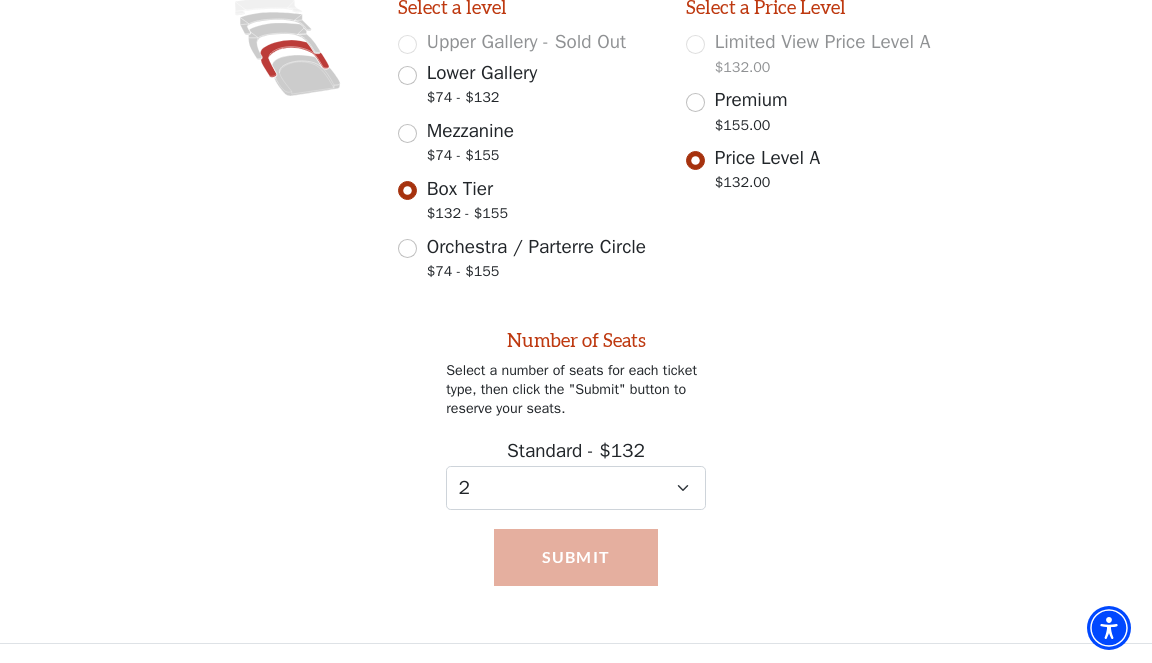 click on "Submit" at bounding box center (576, 557) 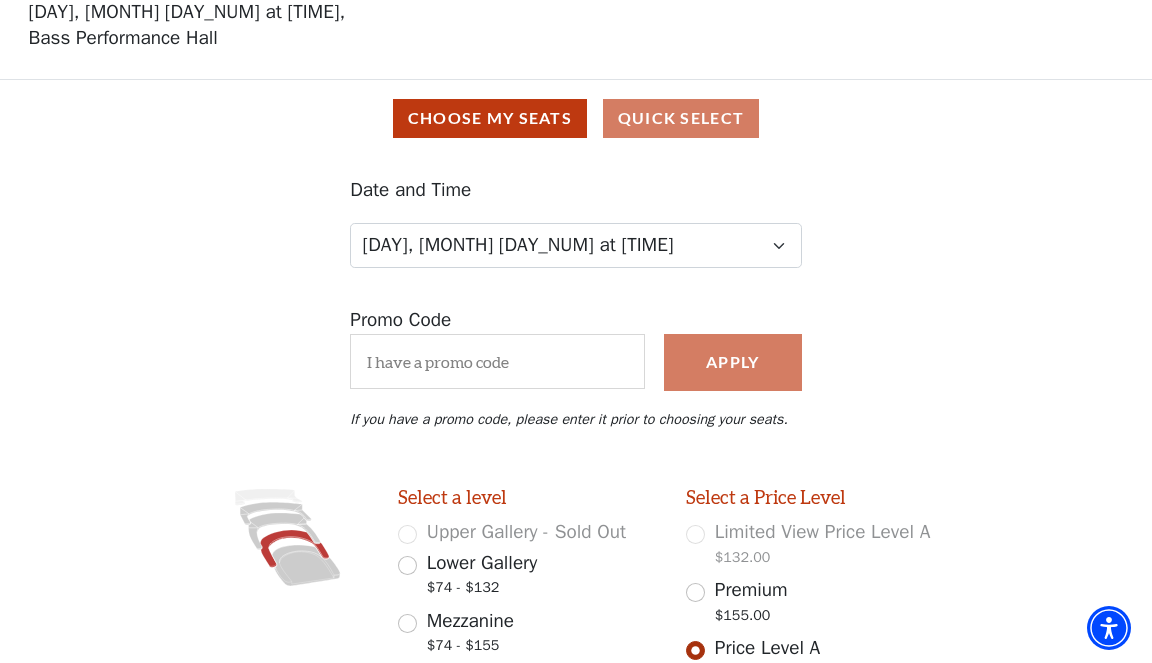 scroll, scrollTop: 55, scrollLeft: 0, axis: vertical 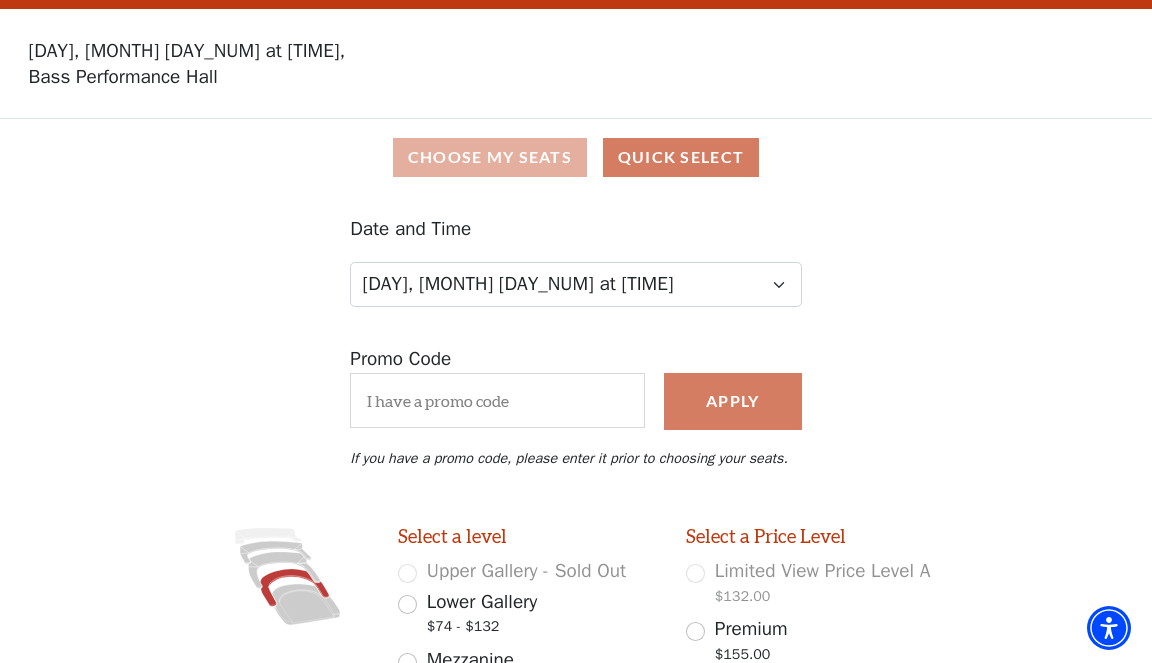 click on "Choose My Seats" at bounding box center (490, 157) 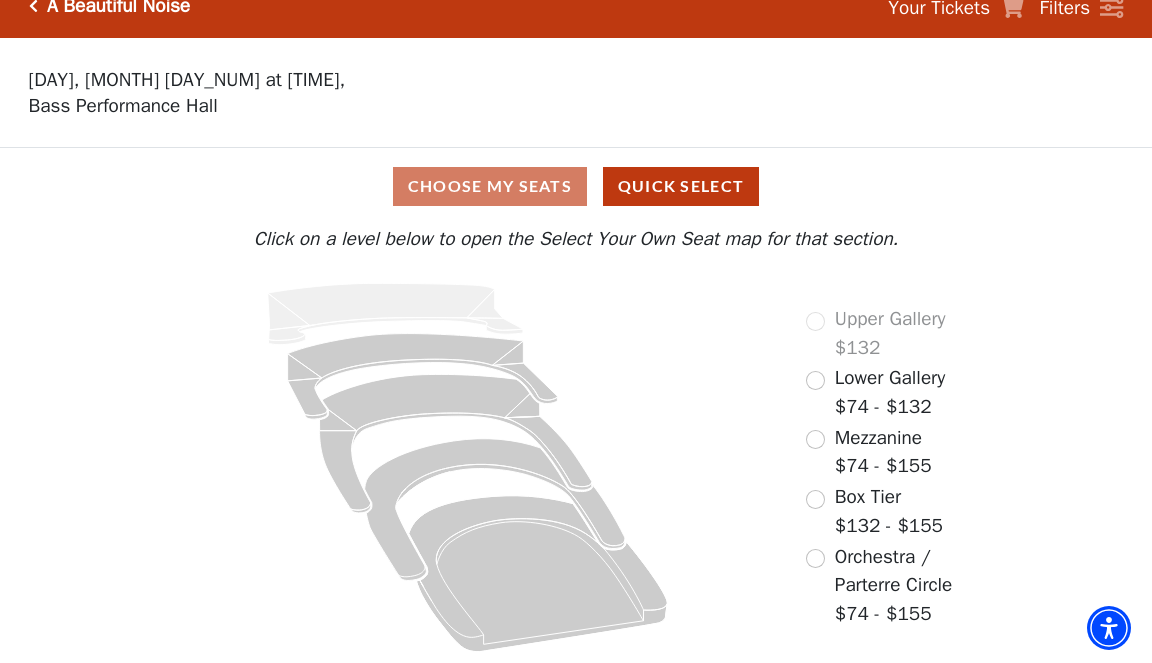 scroll, scrollTop: 17, scrollLeft: 0, axis: vertical 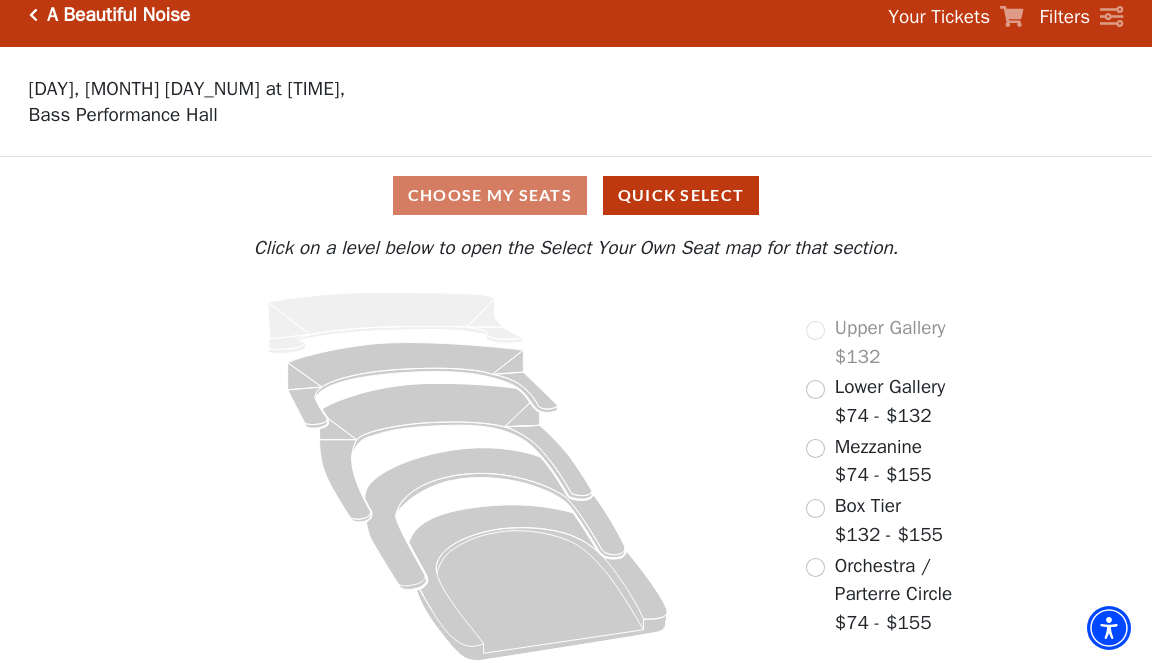 click at bounding box center (815, 508) 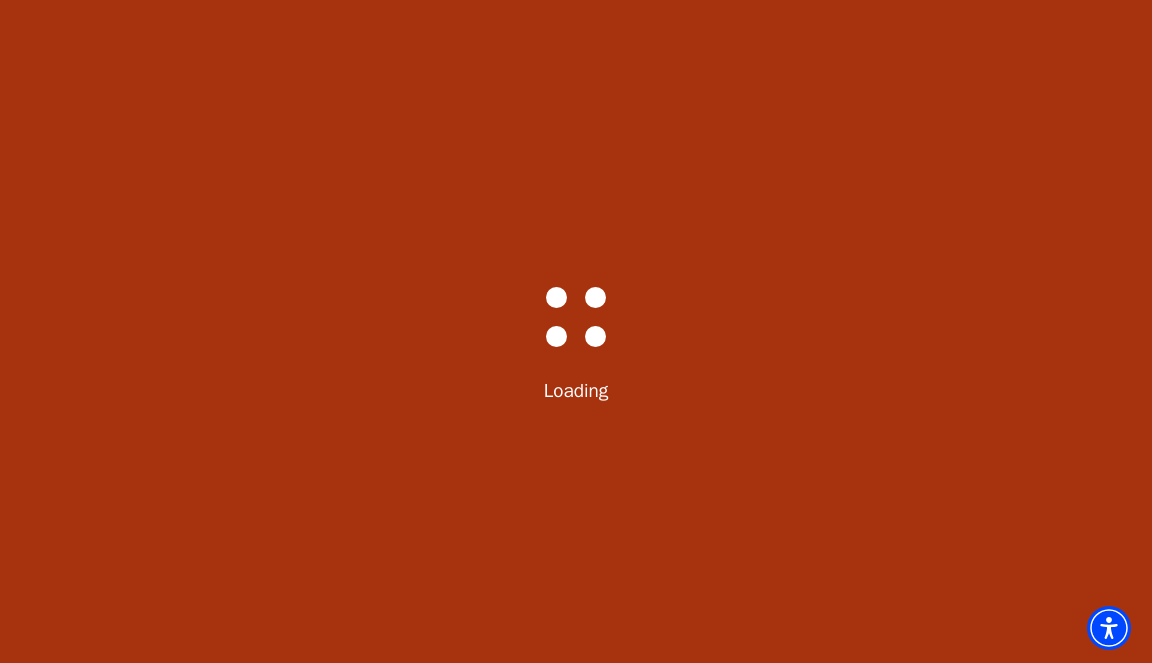 scroll, scrollTop: 93, scrollLeft: 0, axis: vertical 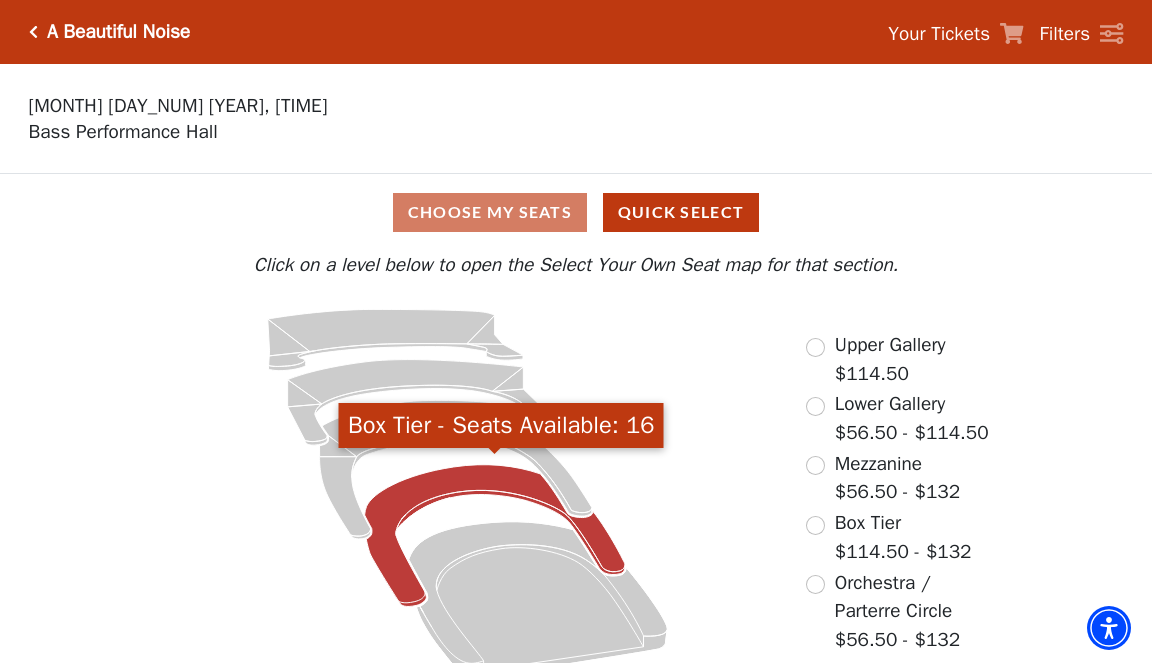 click 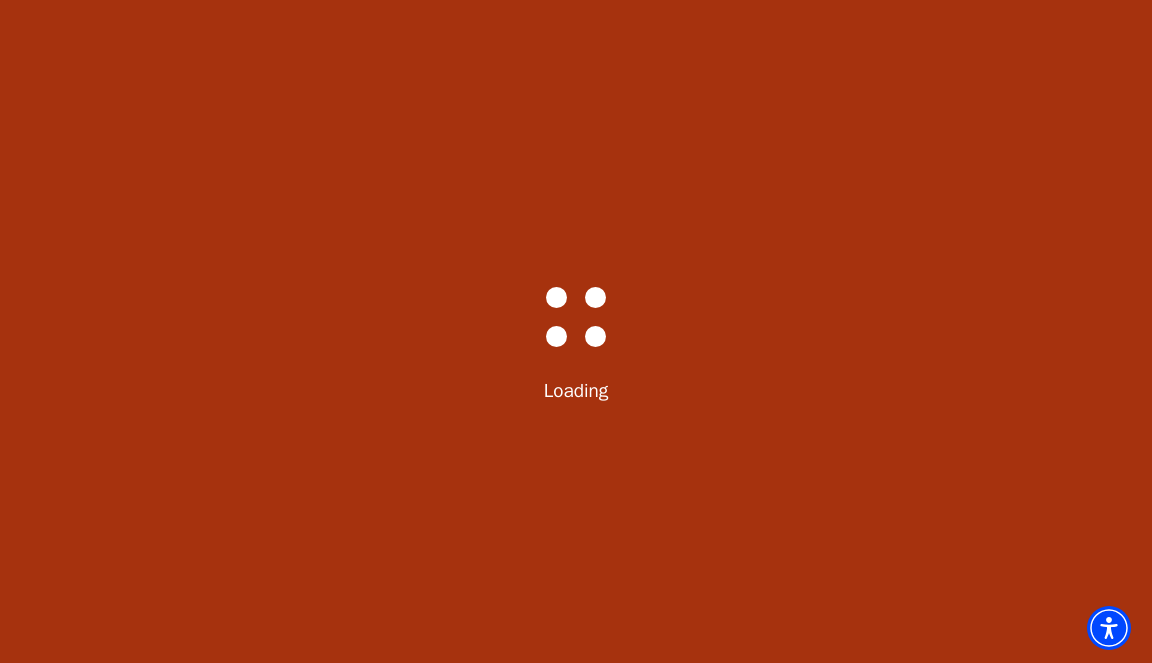 scroll, scrollTop: 93, scrollLeft: 0, axis: vertical 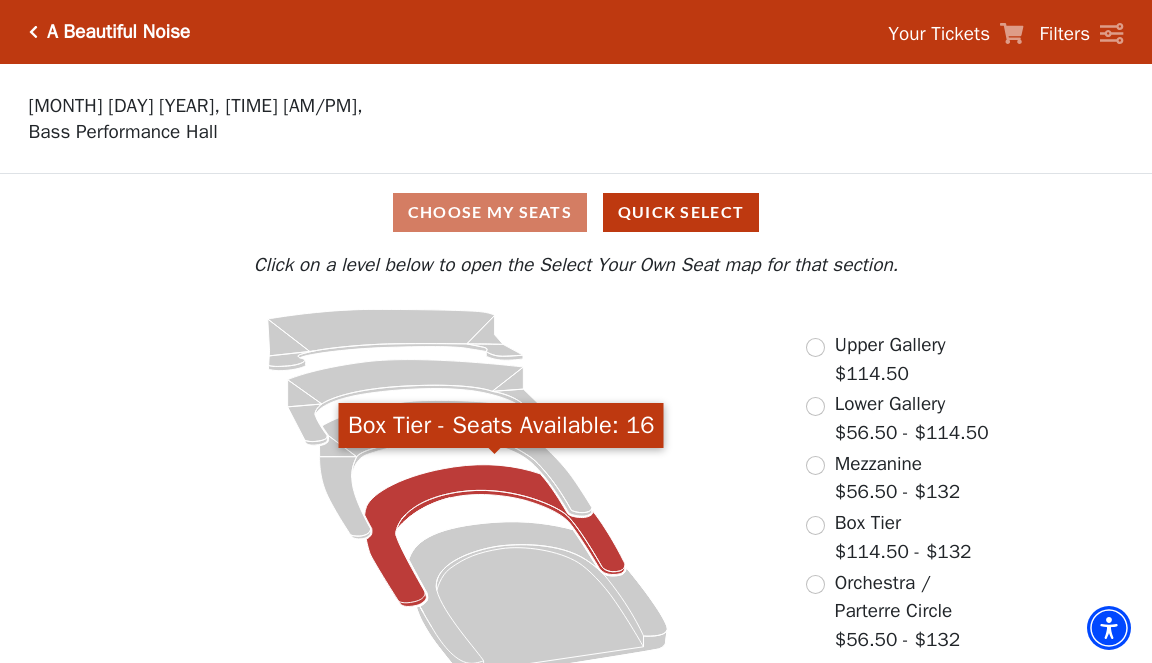 click 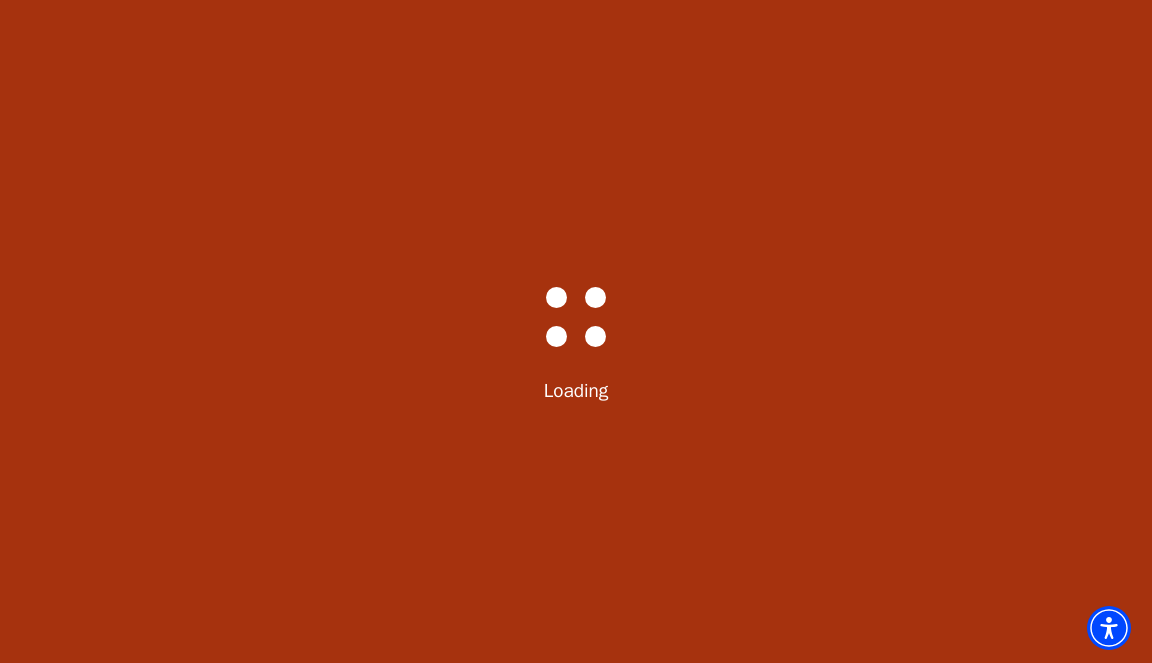 scroll, scrollTop: 93, scrollLeft: 0, axis: vertical 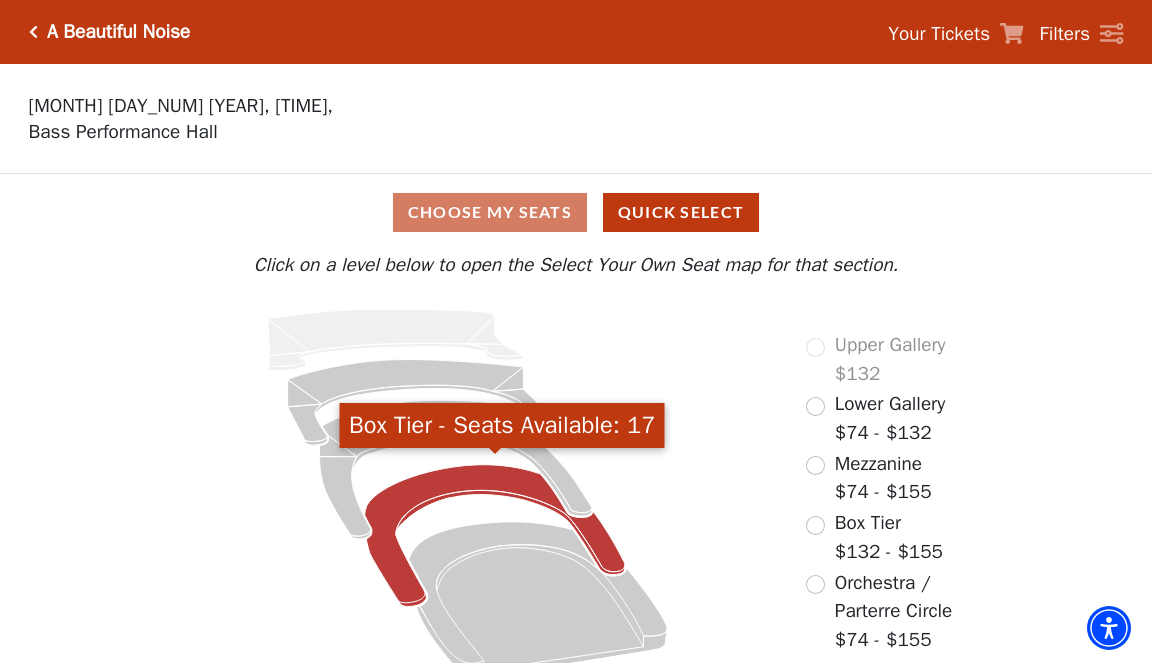 click 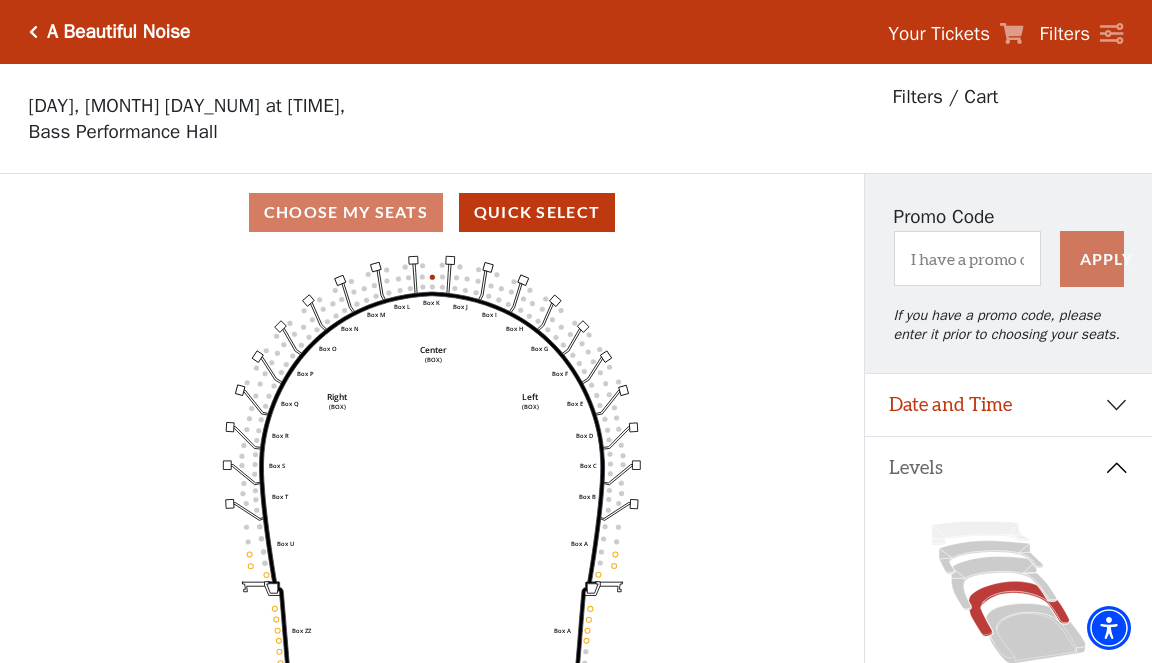 scroll, scrollTop: 93, scrollLeft: 0, axis: vertical 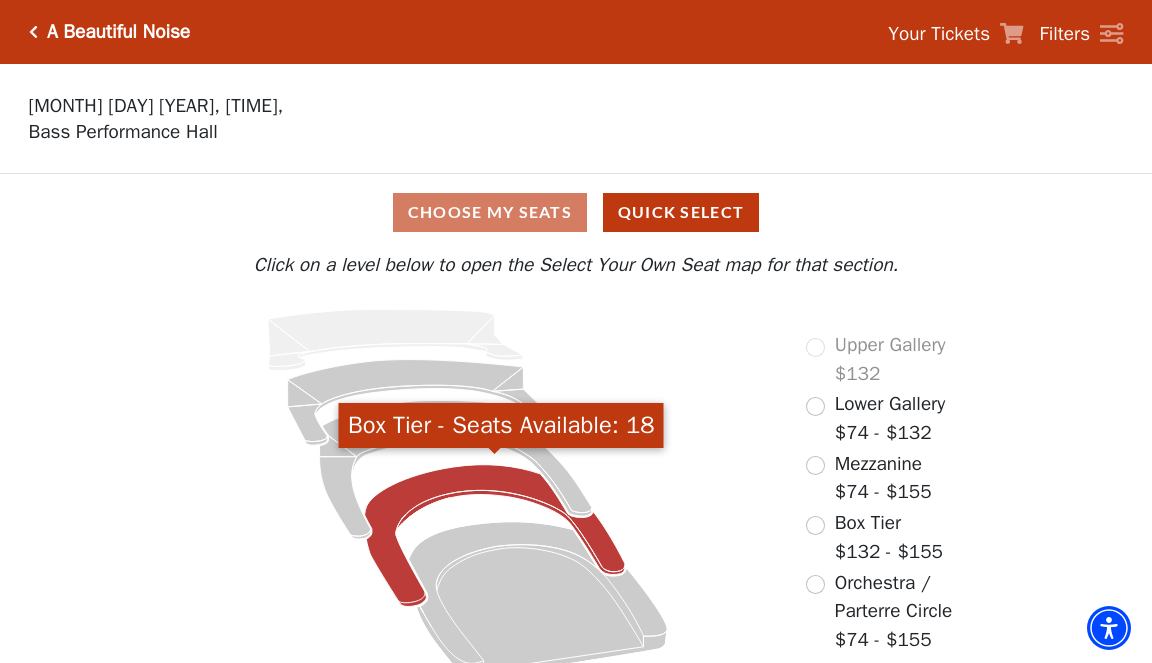 click 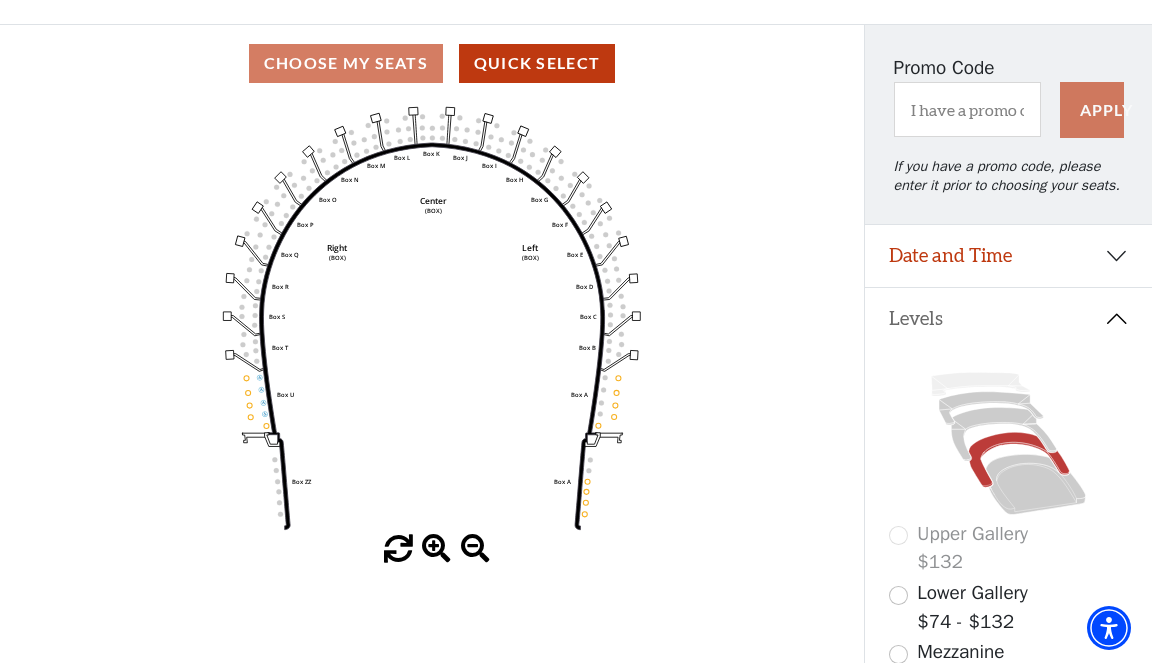 scroll, scrollTop: 149, scrollLeft: 0, axis: vertical 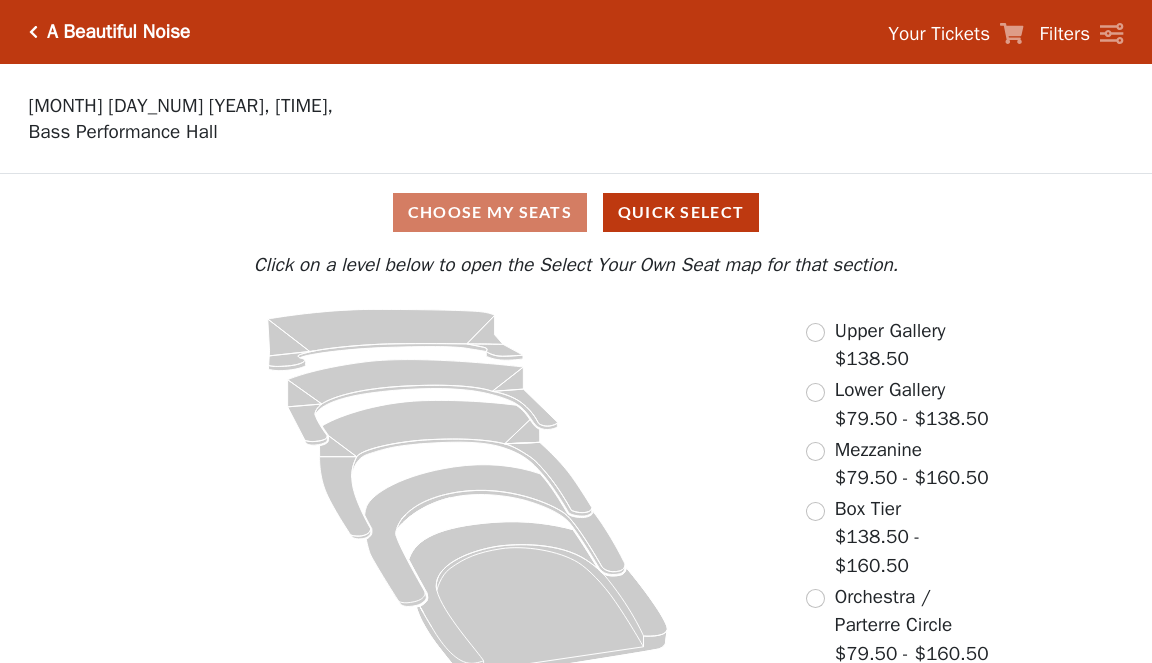 click on "Choose My Seats
Quick Select
Current Level     Click on a level below to open the Select Your Own Seat map for that section.                     If you prefer that we choose your seats, click the Quick Select button below.
Quick Select
Click on a level below to open the Select Your Own Seat map for that section.
Upper Gallery $138.50
Lower Gallery $79.50 - $138.50
Mezzanine $79.50 - $160.50
Box Tier $138.50 - $160.50
Orchestra / Parterre Circle $79.50 - $160.50" at bounding box center (576, 431) 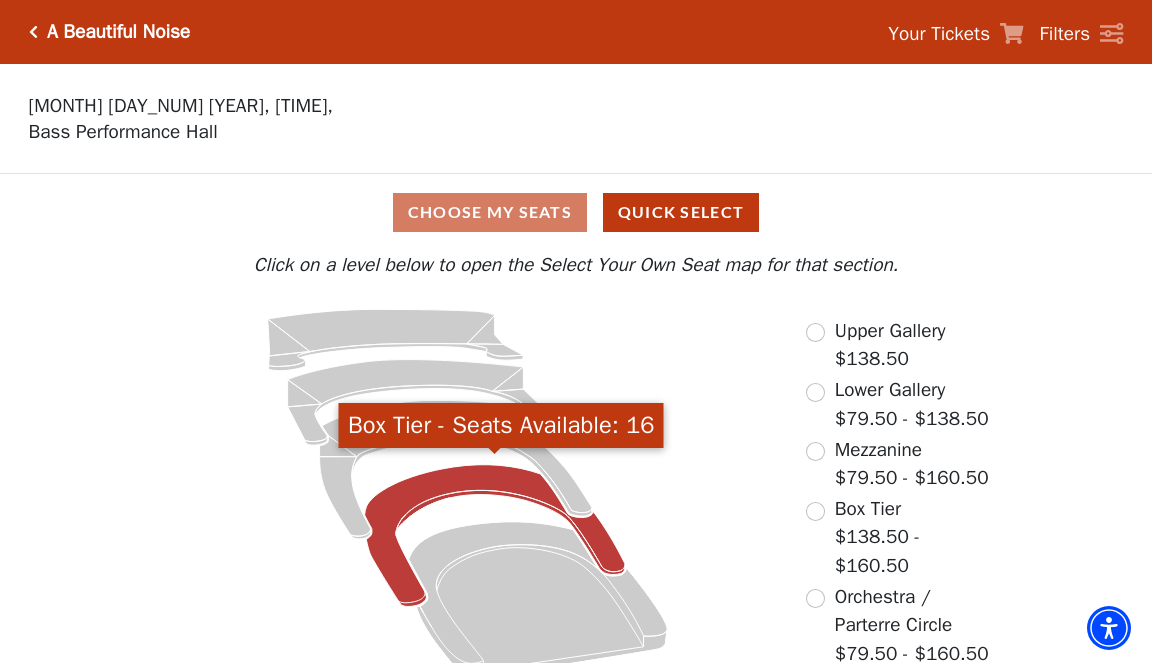 click 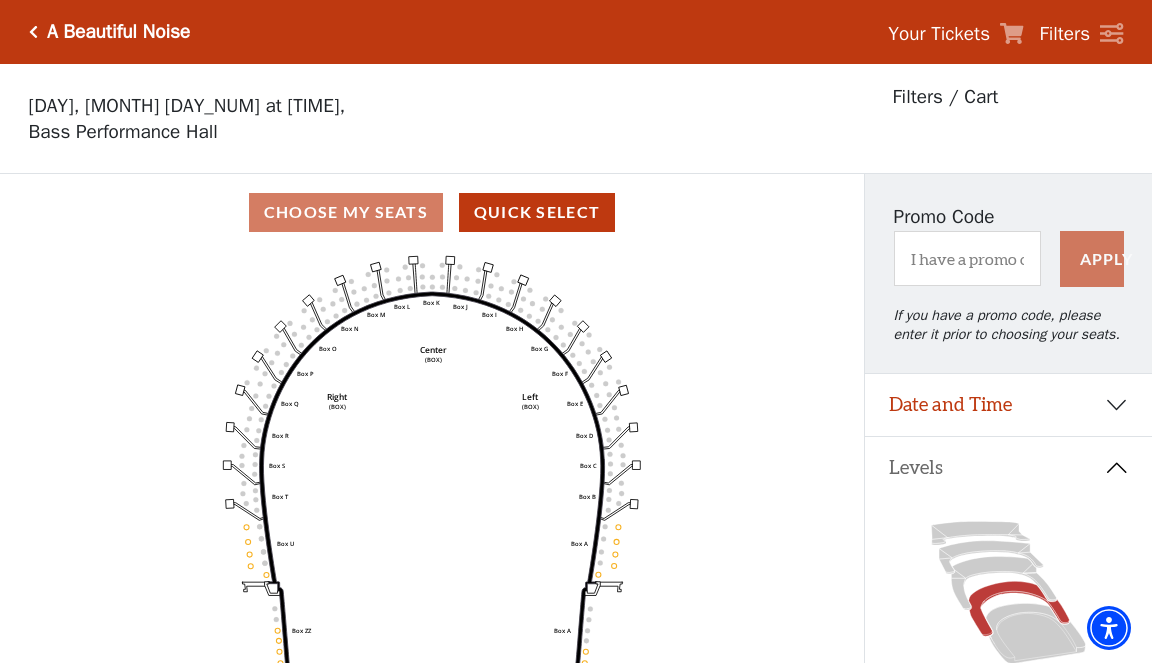 scroll, scrollTop: 93, scrollLeft: 0, axis: vertical 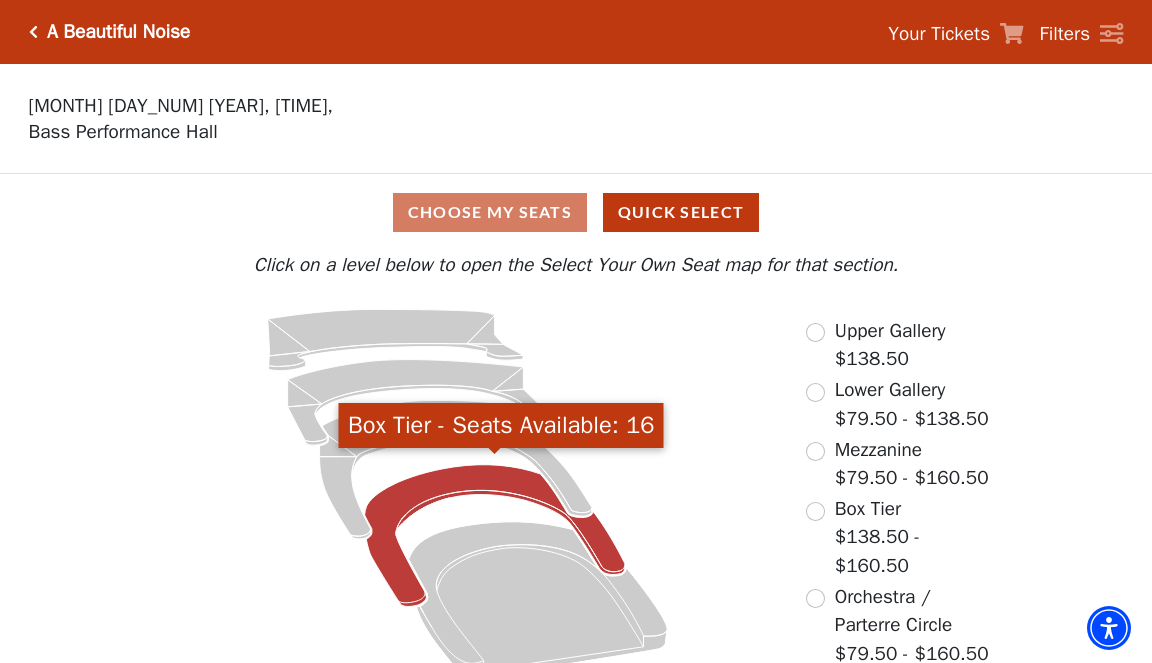 click 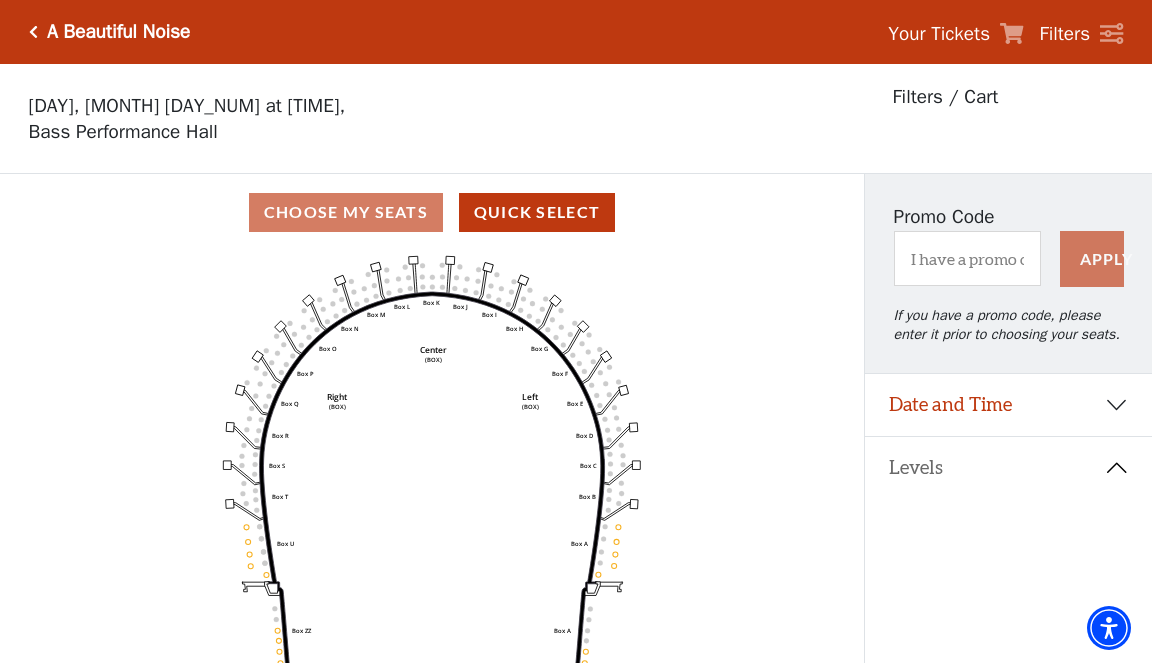 scroll, scrollTop: 93, scrollLeft: 0, axis: vertical 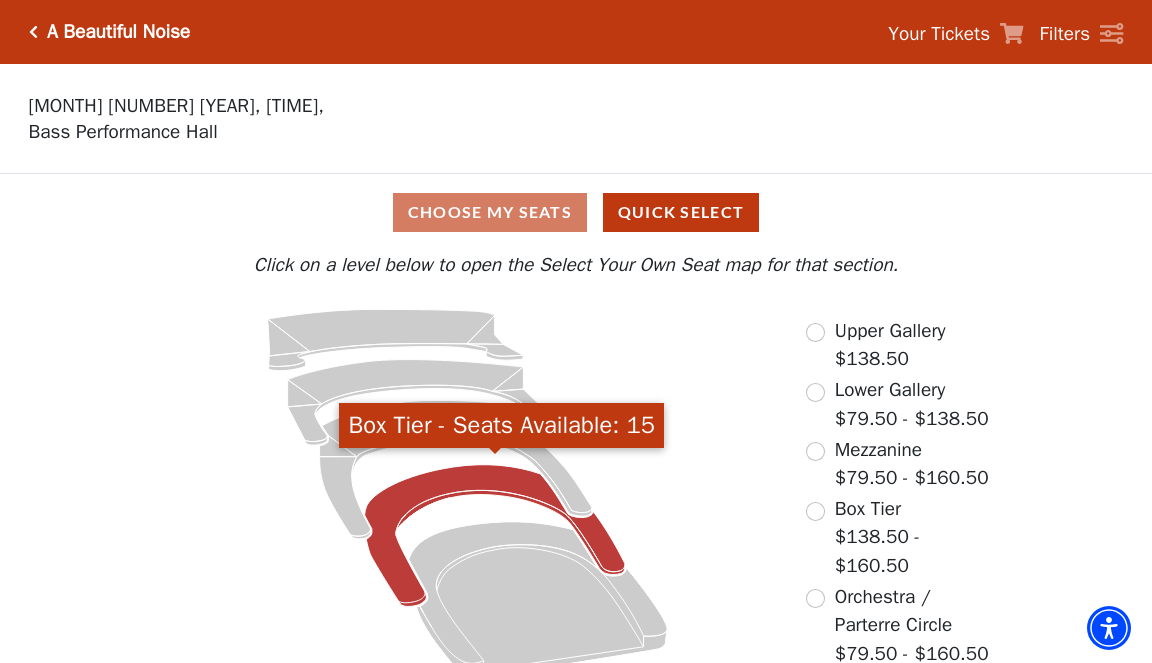 click 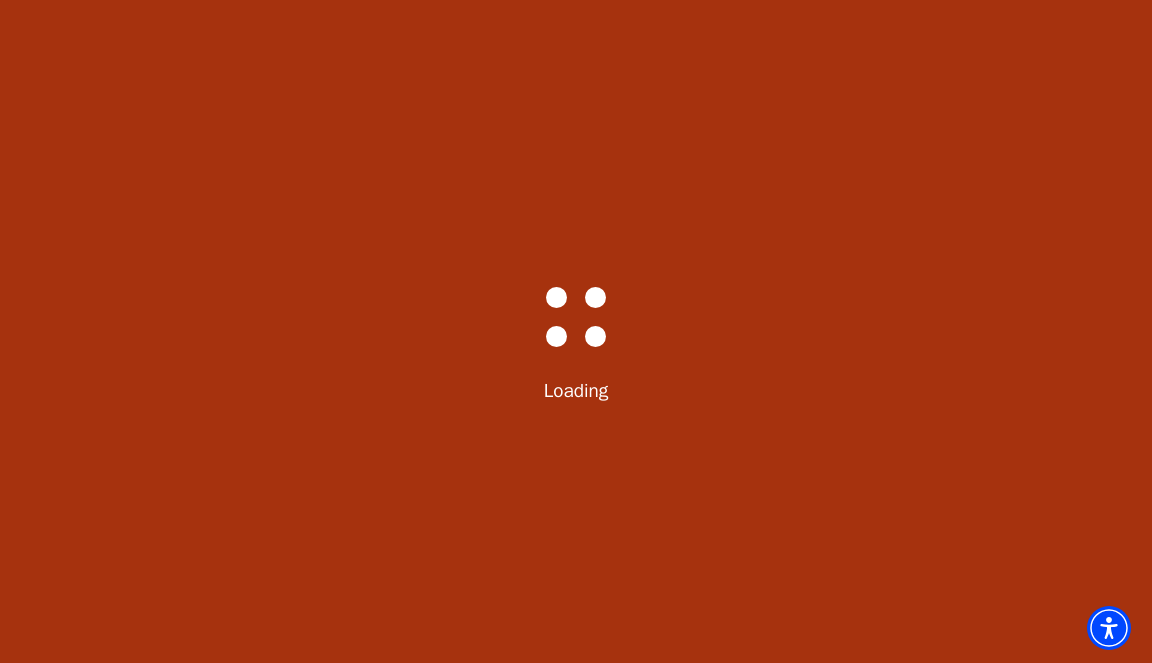 scroll, scrollTop: 93, scrollLeft: 0, axis: vertical 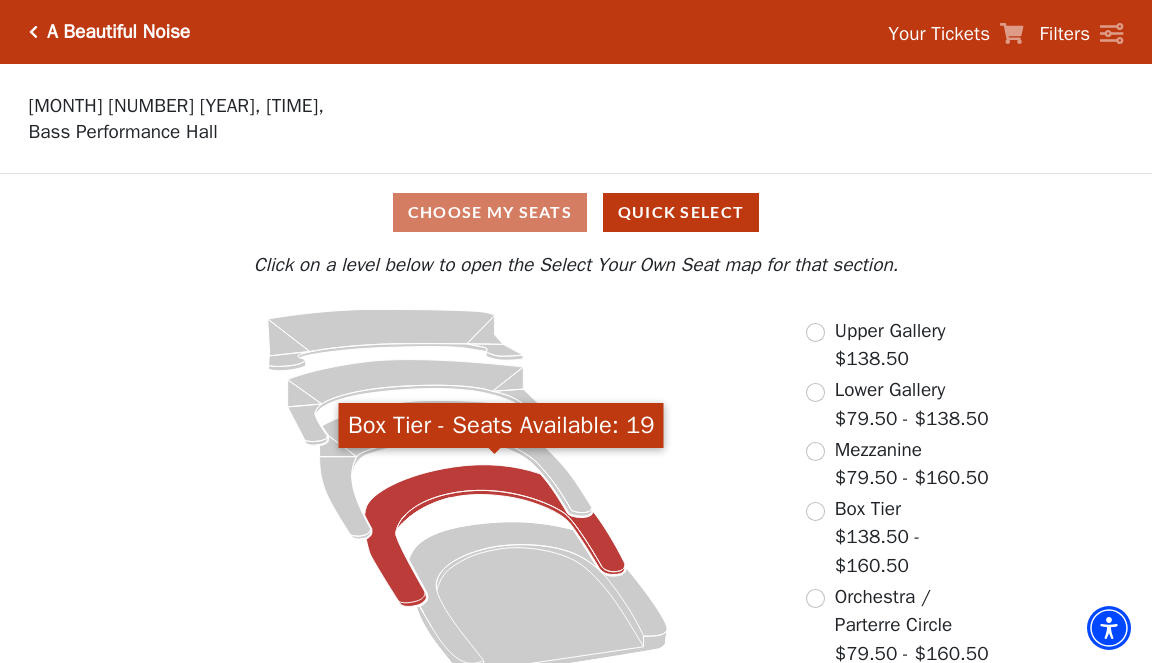click 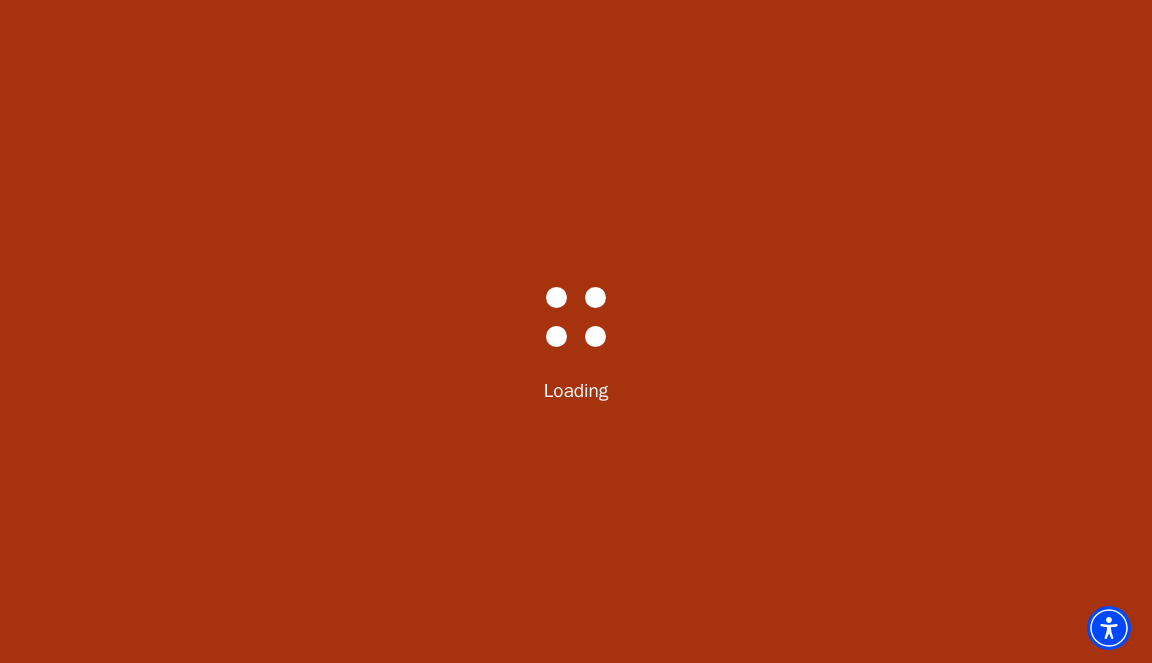scroll, scrollTop: 93, scrollLeft: 0, axis: vertical 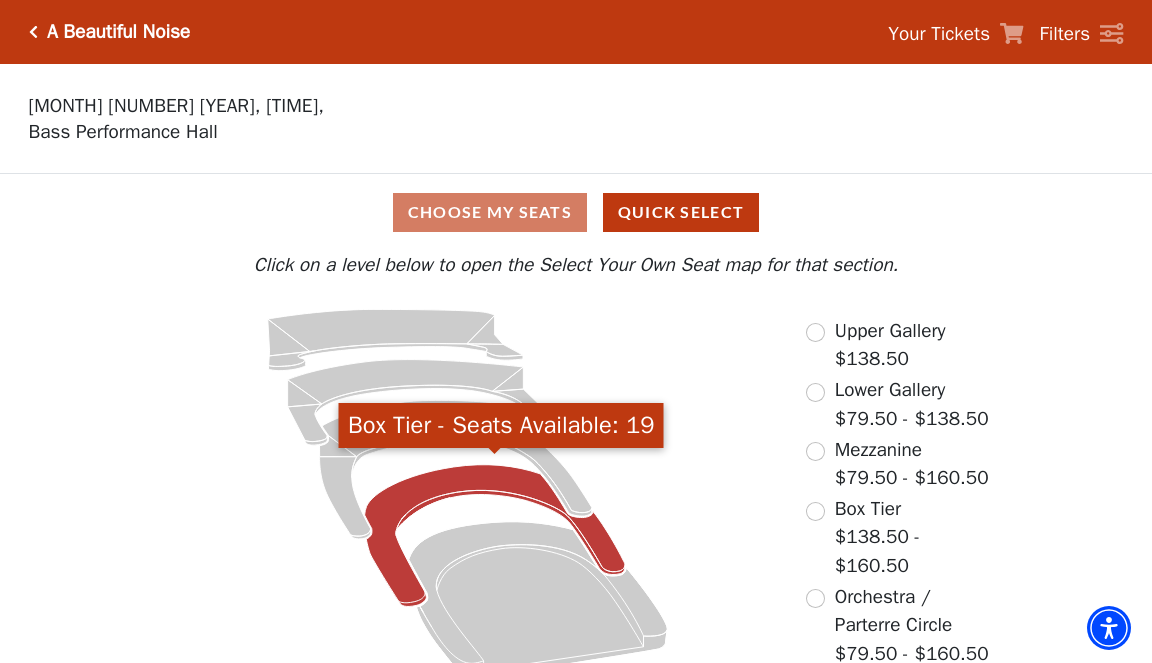 click 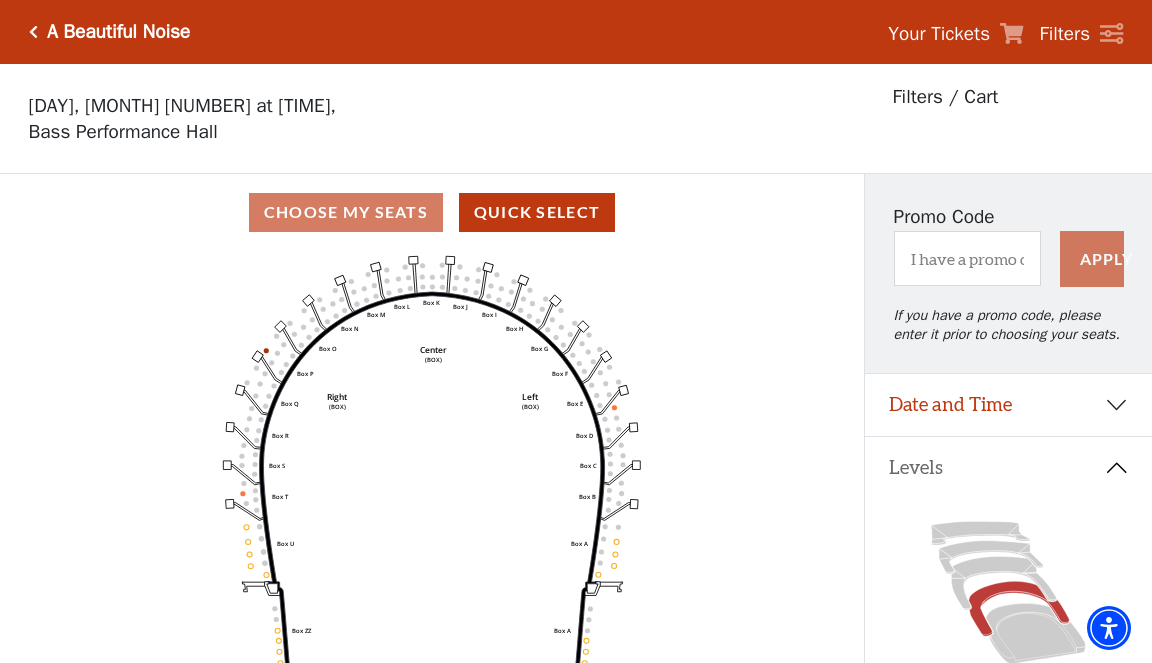 scroll, scrollTop: 93, scrollLeft: 0, axis: vertical 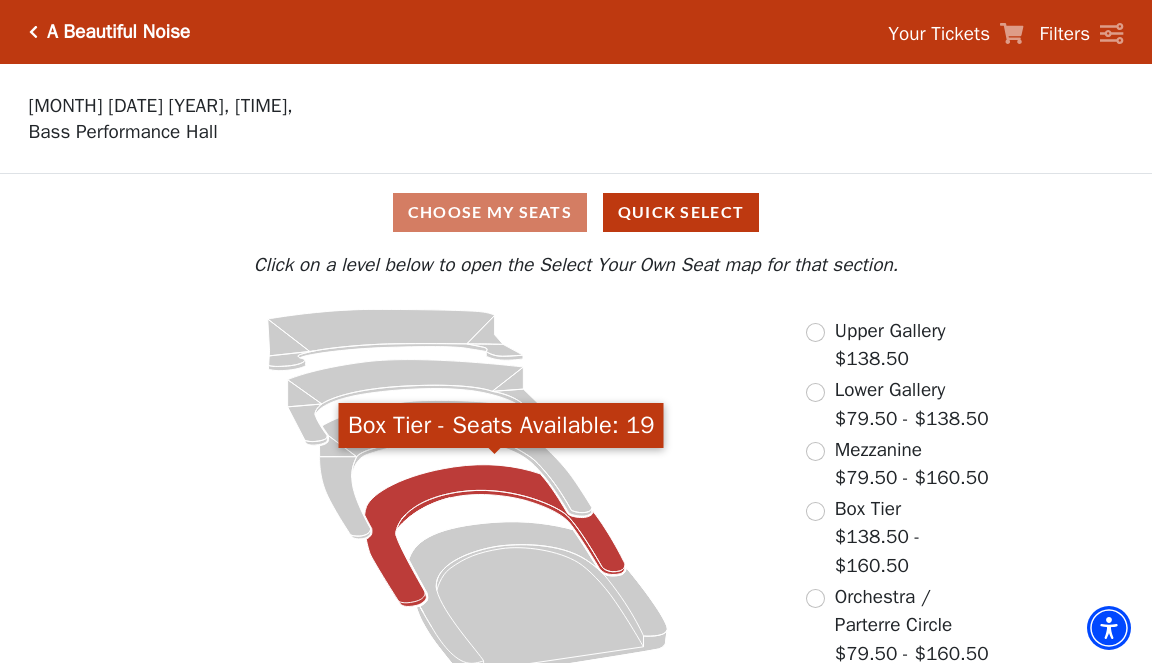 click 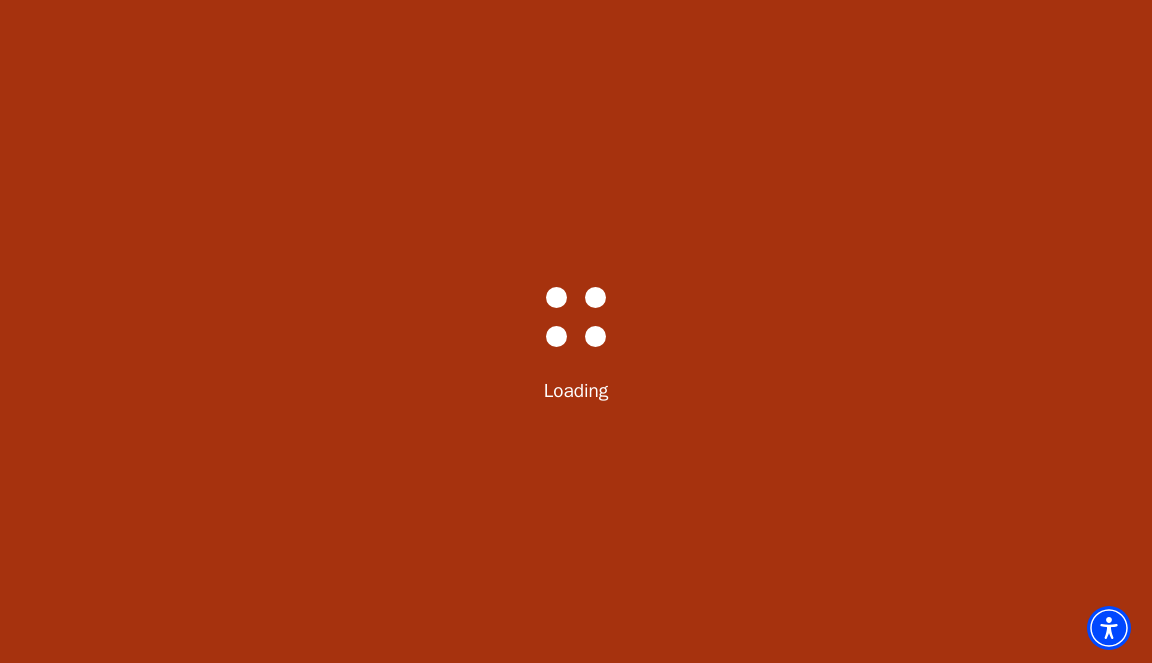 scroll, scrollTop: 93, scrollLeft: 0, axis: vertical 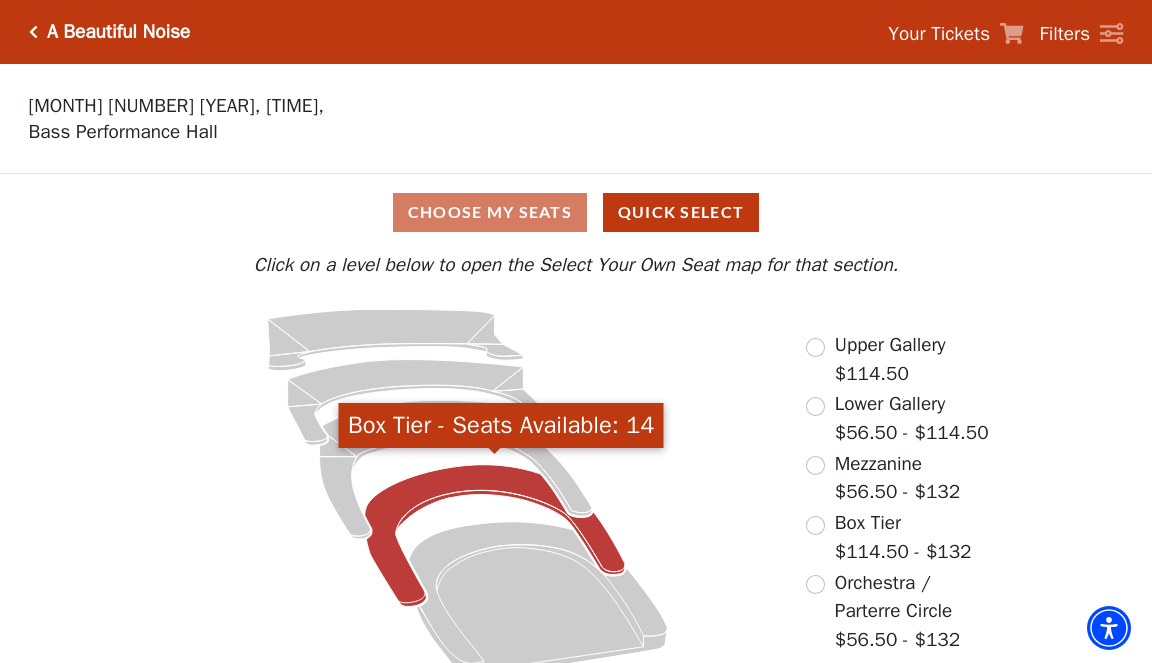click 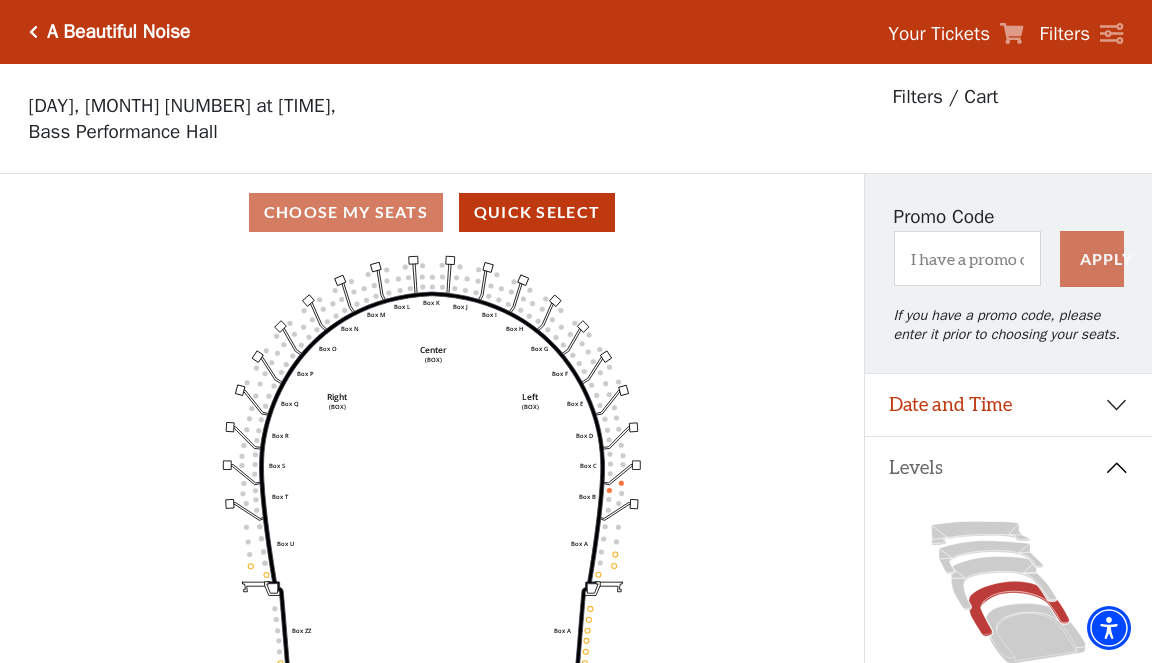 scroll, scrollTop: 93, scrollLeft: 0, axis: vertical 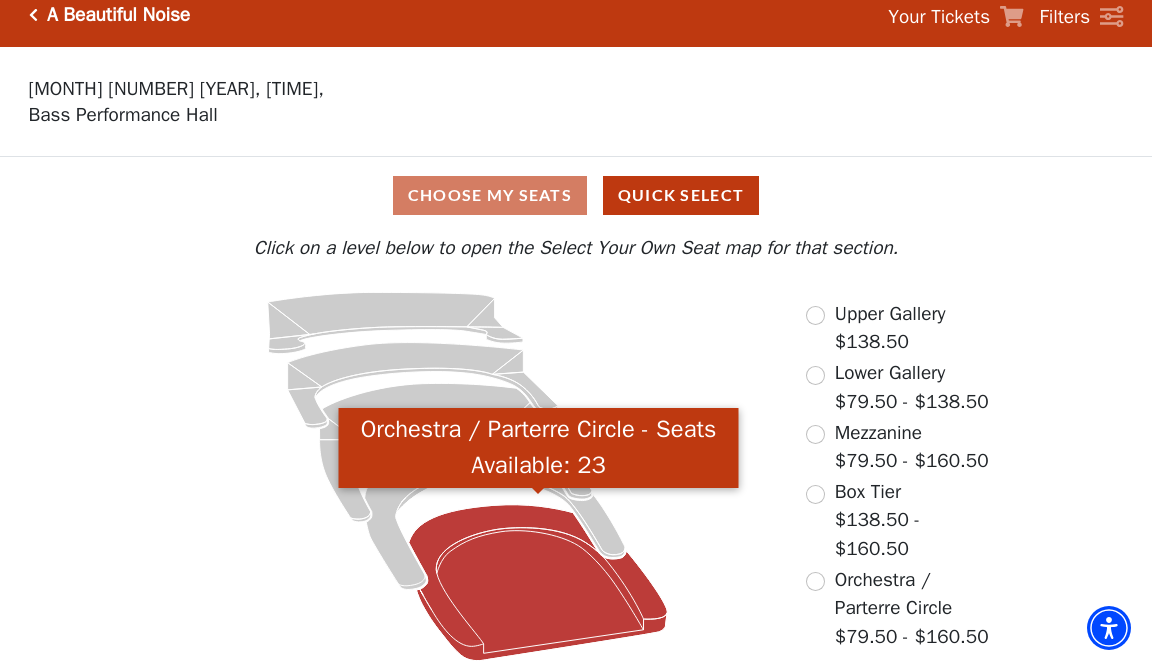 click 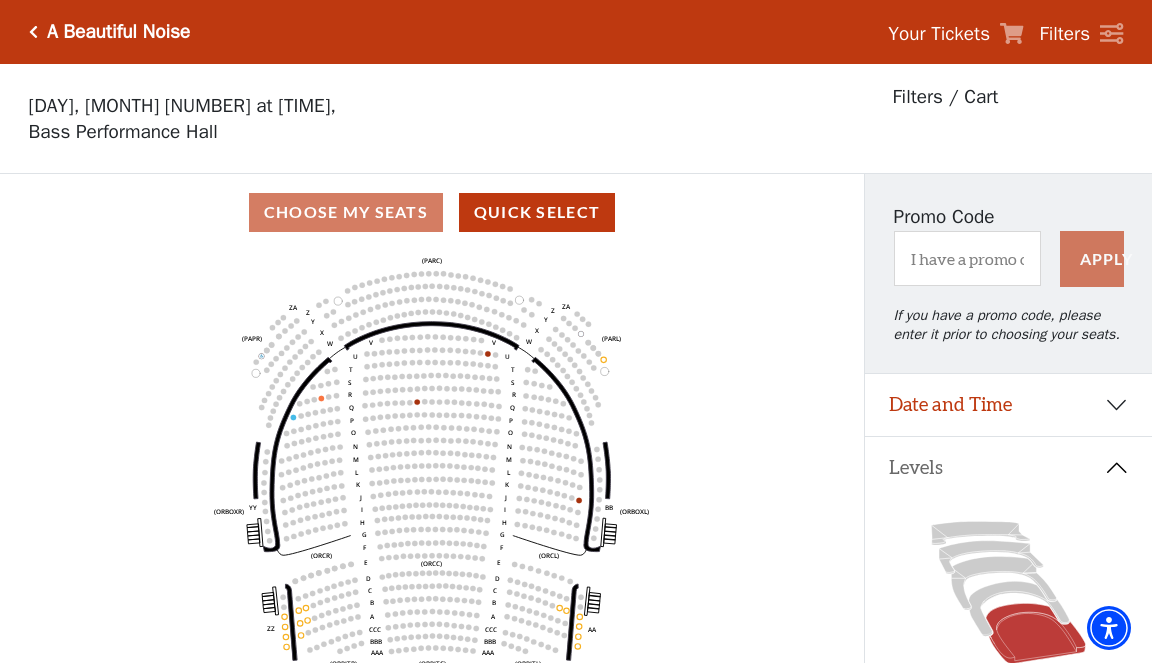 scroll, scrollTop: 93, scrollLeft: 0, axis: vertical 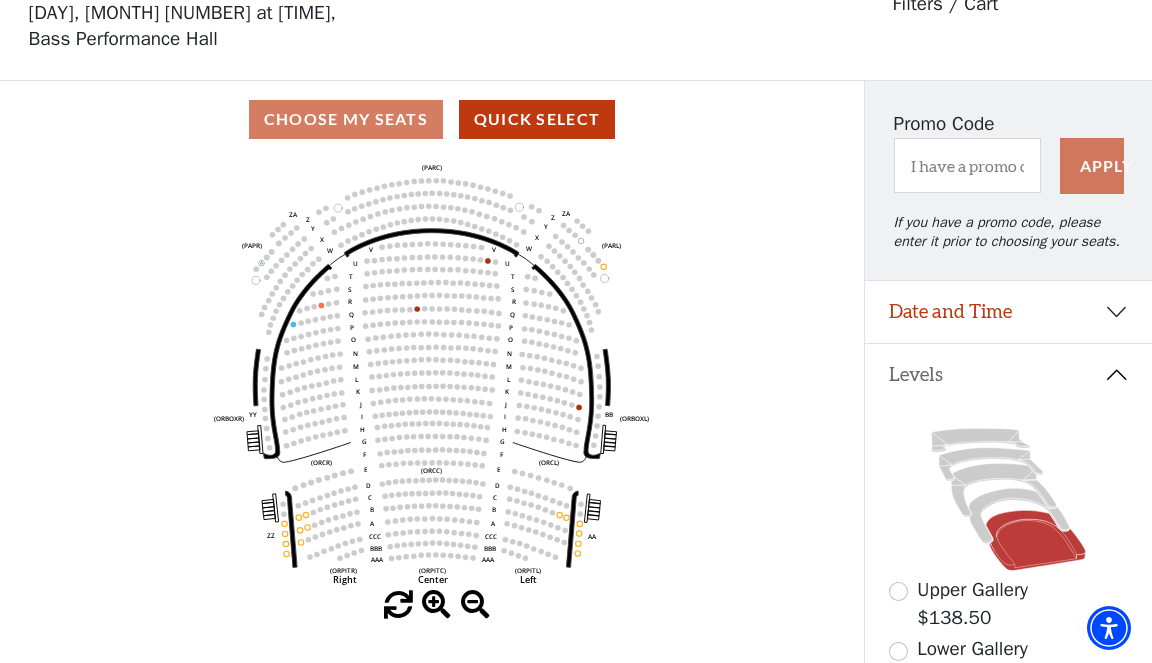 click on "Date and Time" at bounding box center (1008, 312) 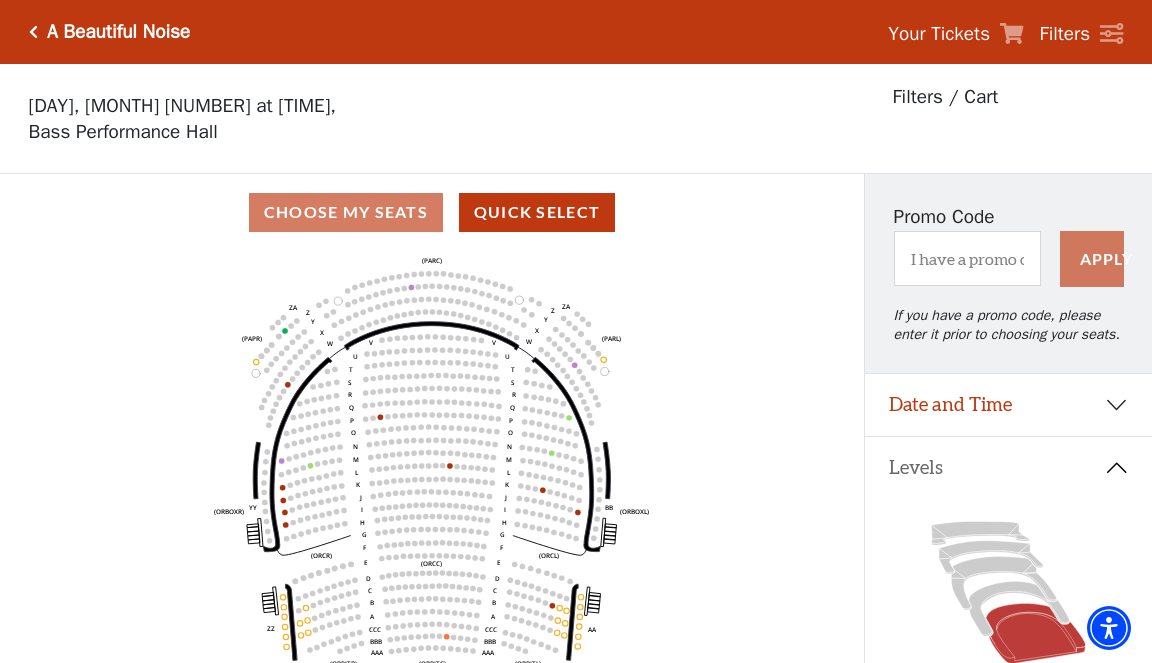 scroll, scrollTop: 93, scrollLeft: 0, axis: vertical 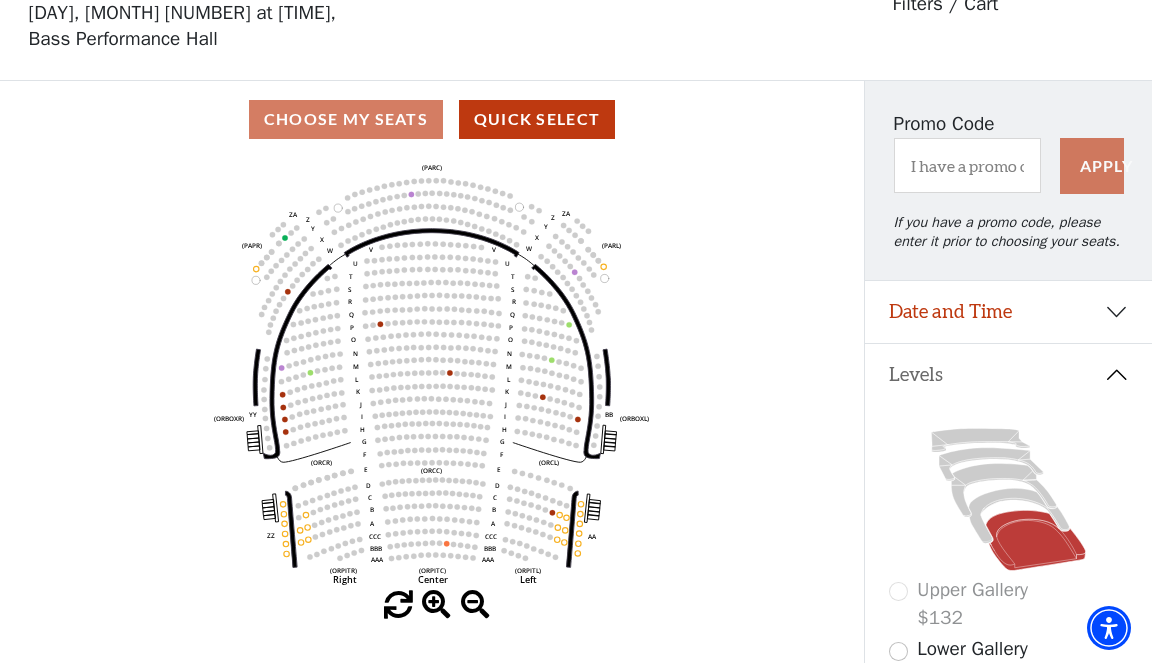 click on "Date and Time" at bounding box center [1008, 312] 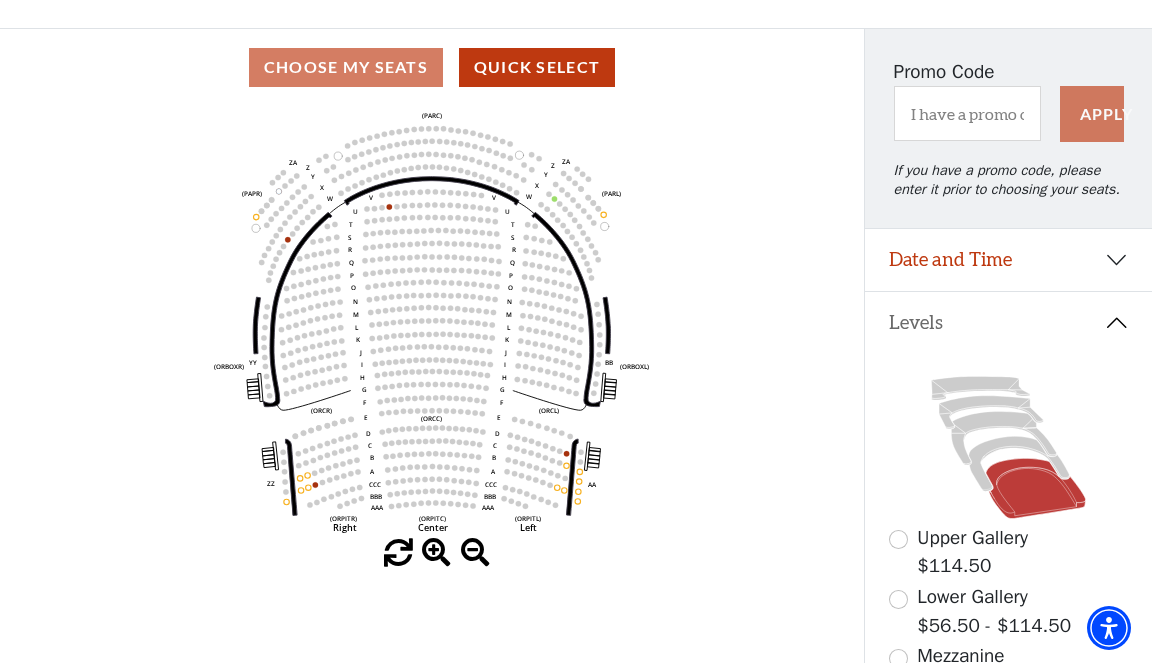 scroll, scrollTop: 161, scrollLeft: 0, axis: vertical 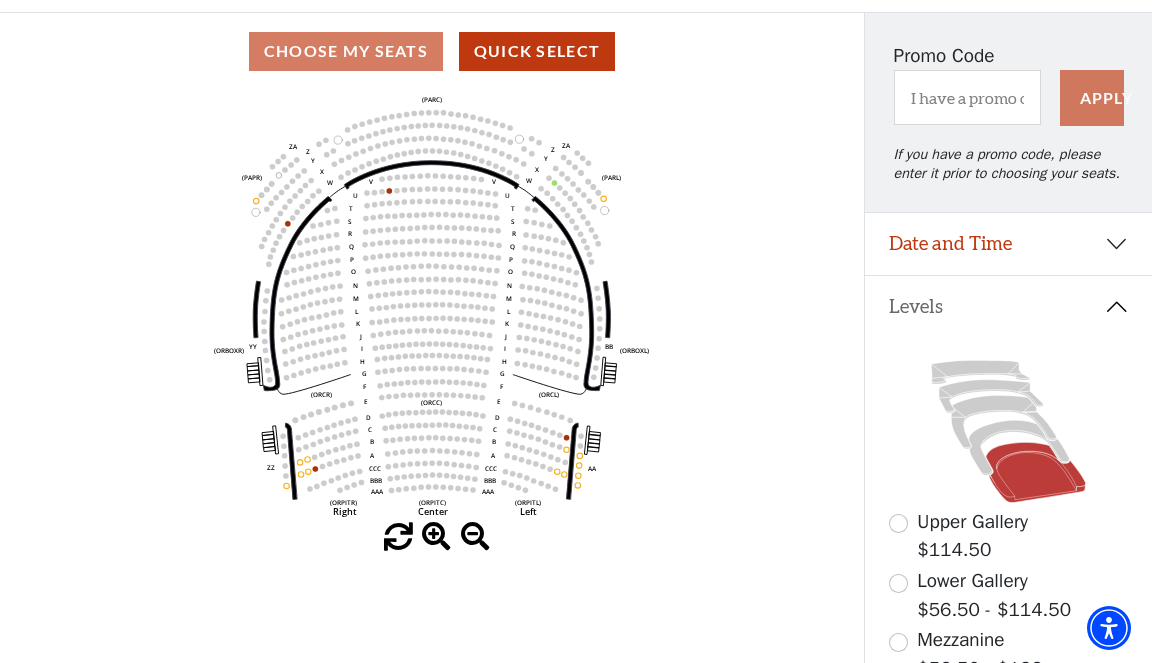 click on "Date and Time" at bounding box center (1008, 244) 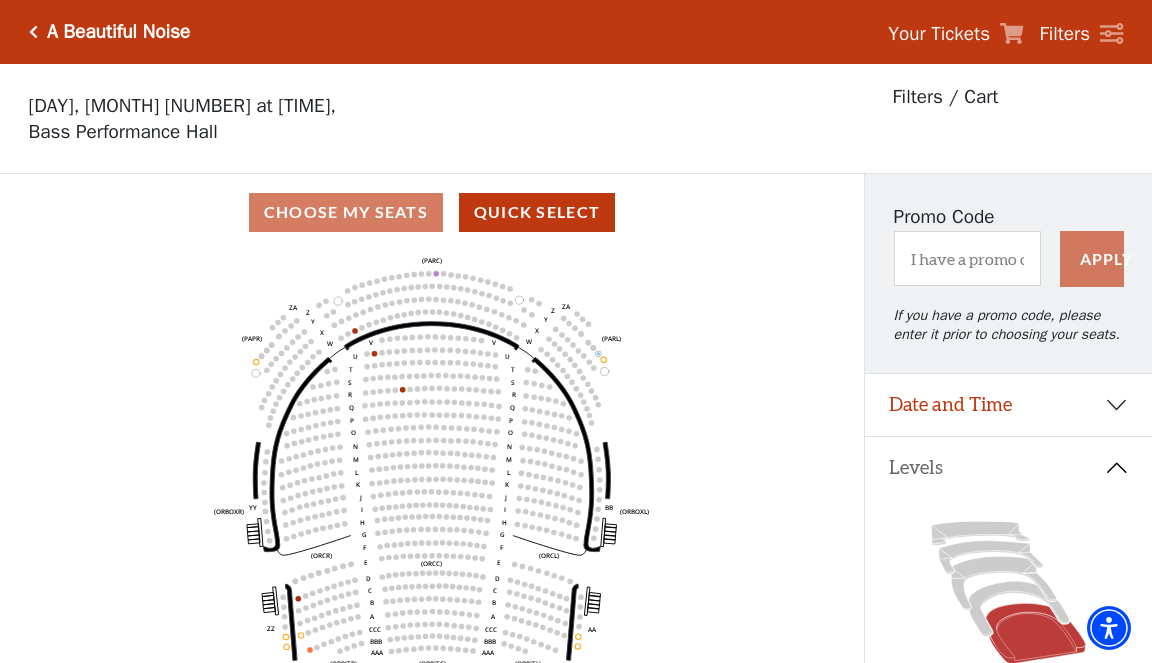 scroll, scrollTop: 93, scrollLeft: 0, axis: vertical 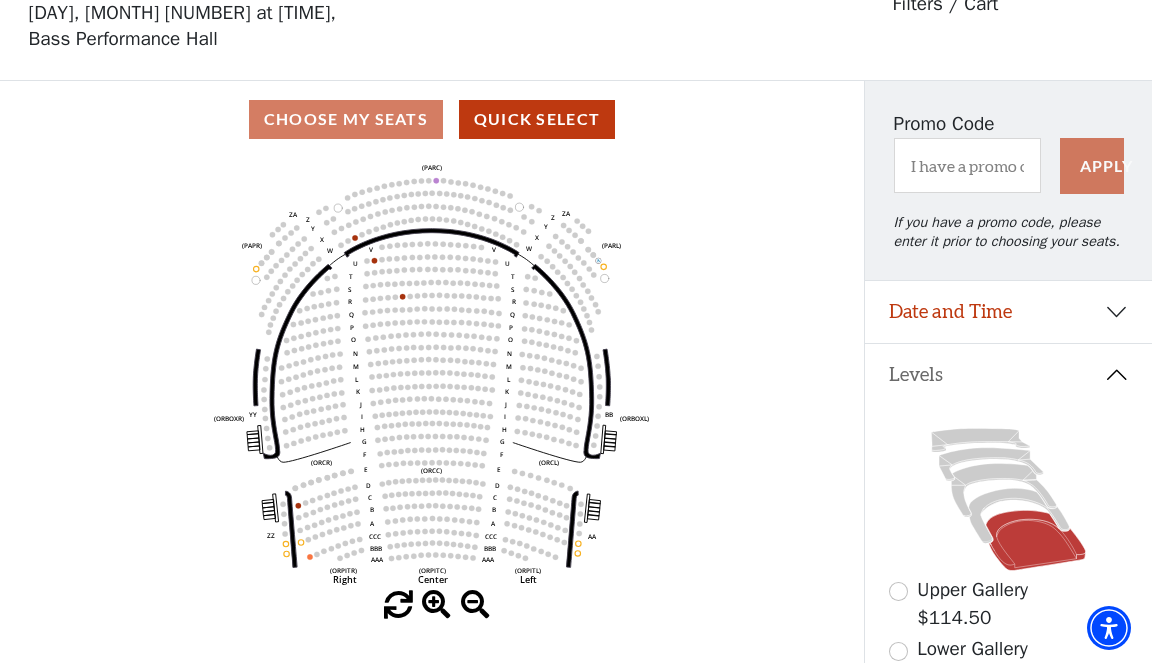 click on "Date and Time" at bounding box center [1008, 312] 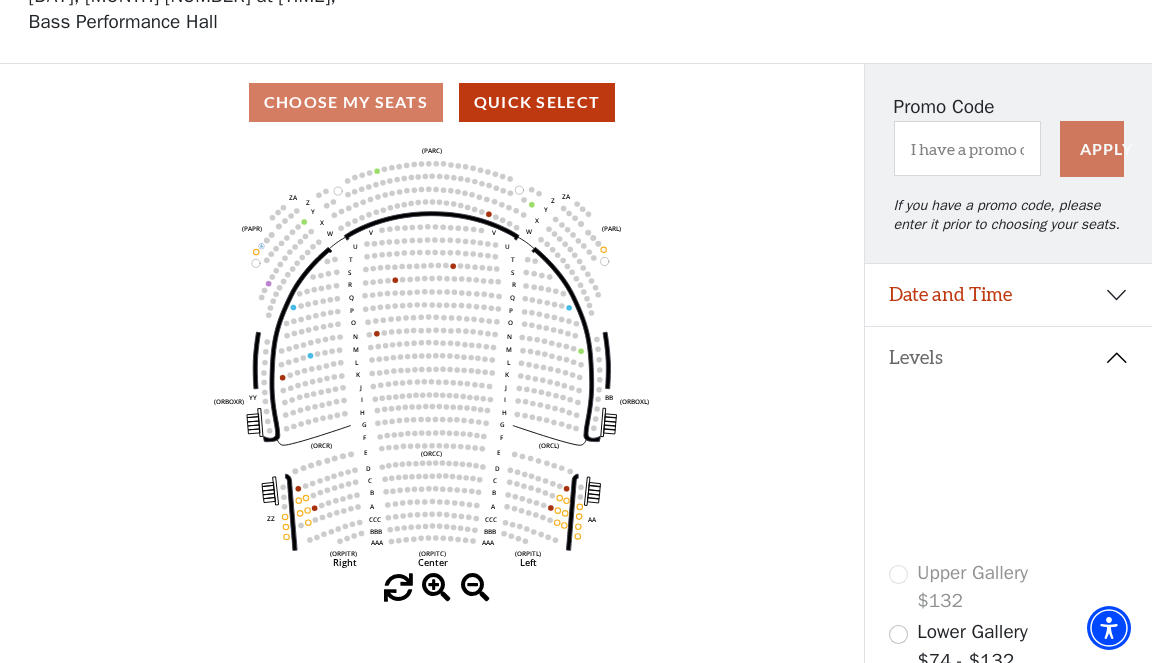 scroll, scrollTop: 110, scrollLeft: 0, axis: vertical 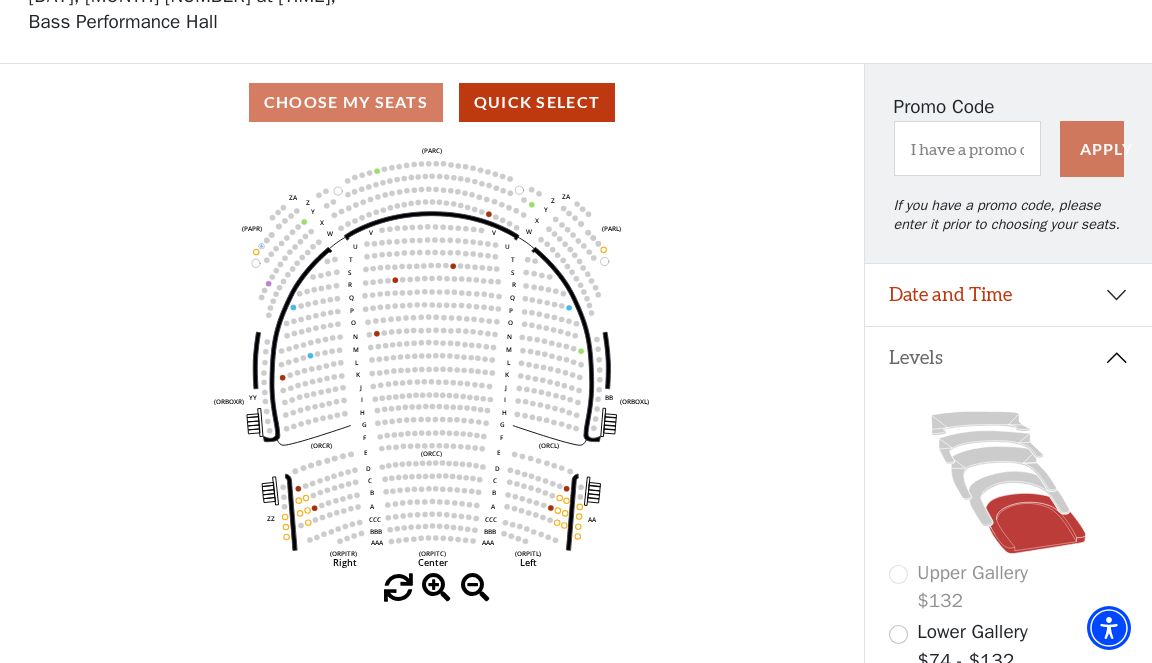 click on "Date and Time" at bounding box center (1008, 295) 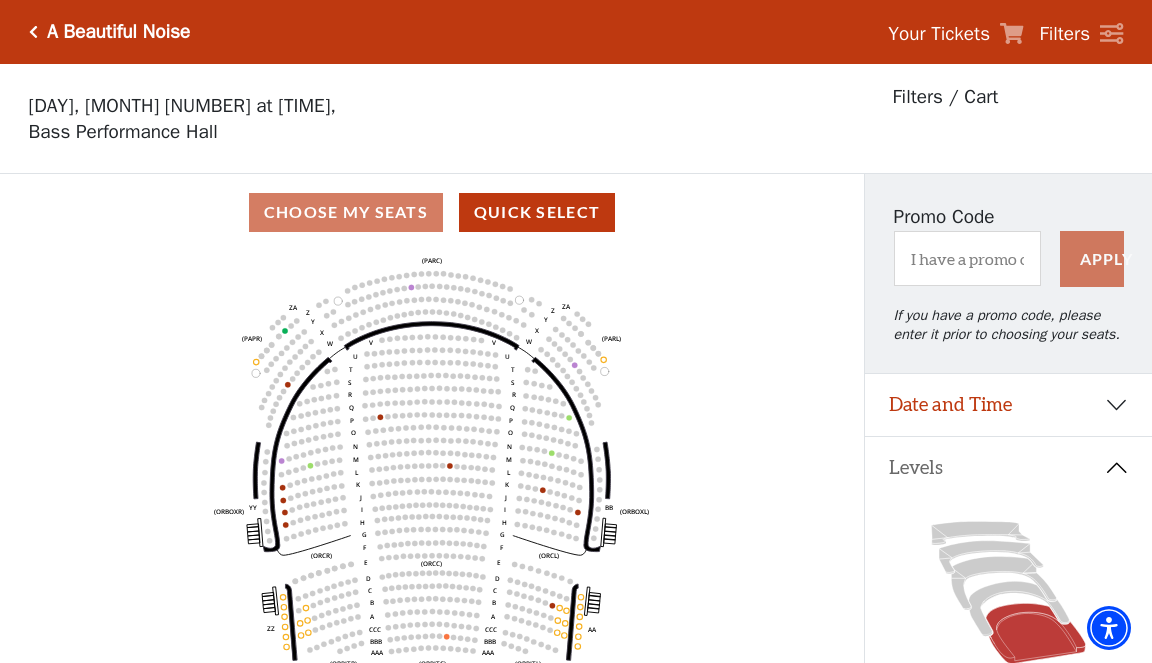 scroll, scrollTop: 93, scrollLeft: 0, axis: vertical 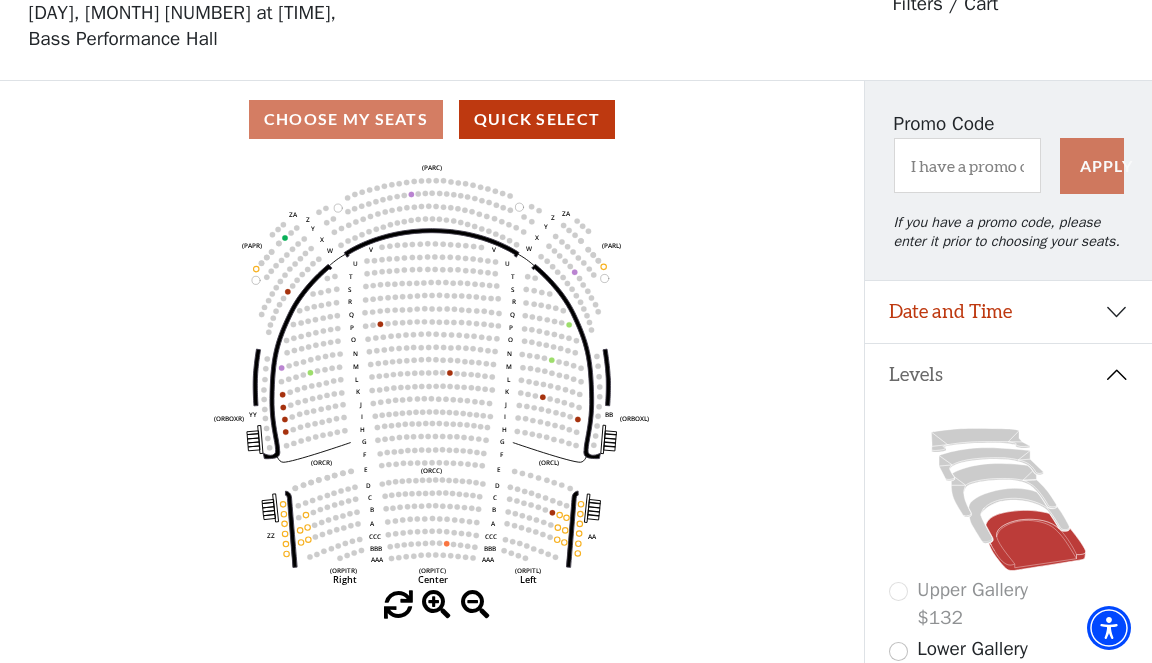 click on "Date and Time" at bounding box center (1008, 312) 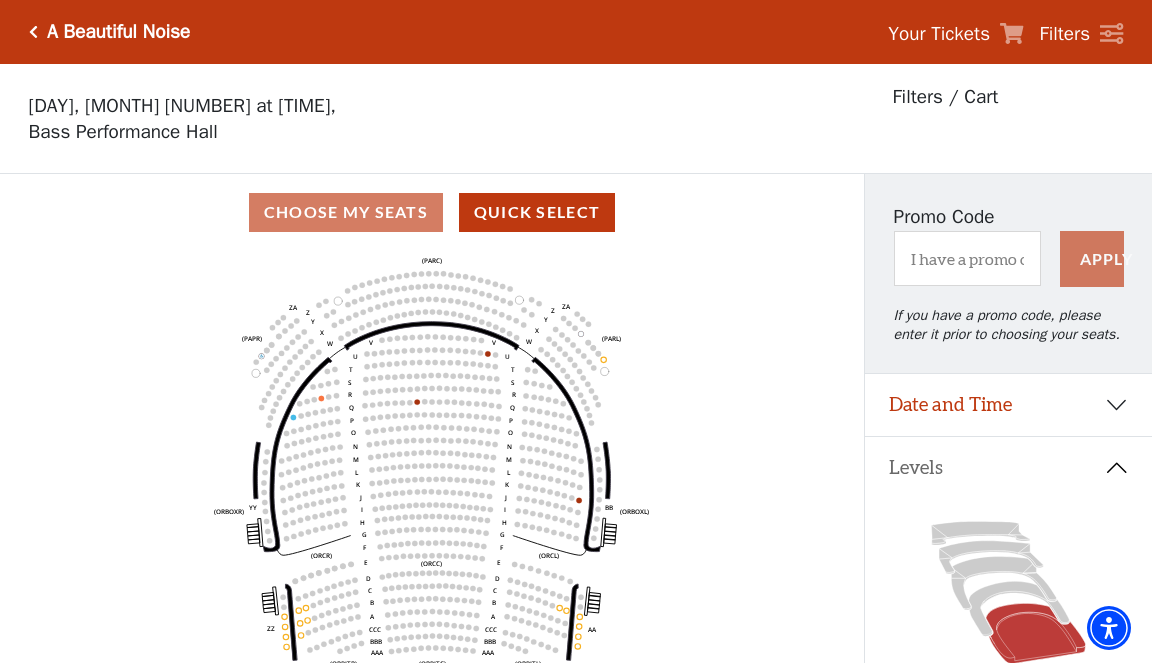 scroll, scrollTop: 93, scrollLeft: 0, axis: vertical 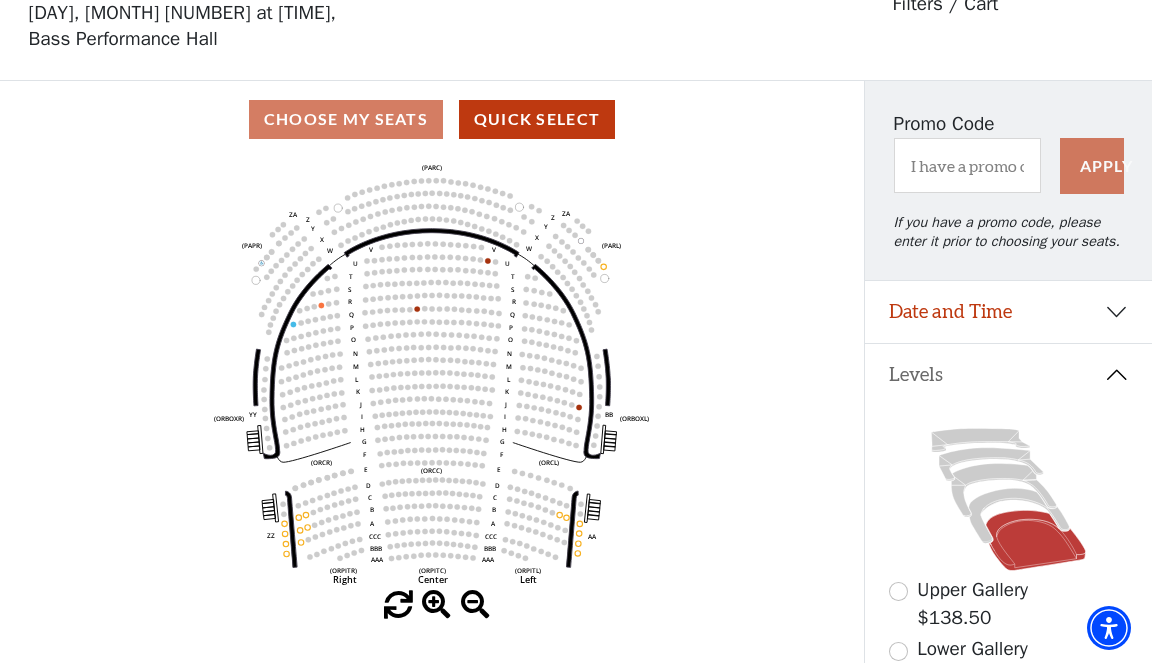 click on "Date and Time" at bounding box center (1008, 312) 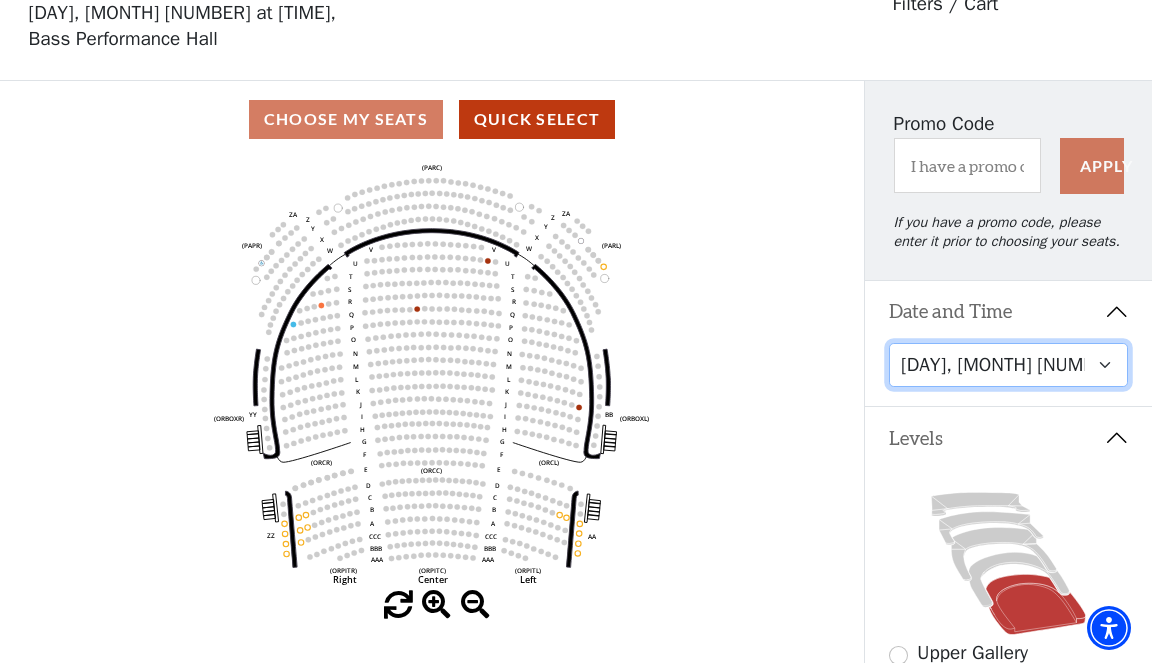 scroll, scrollTop: 0, scrollLeft: 0, axis: both 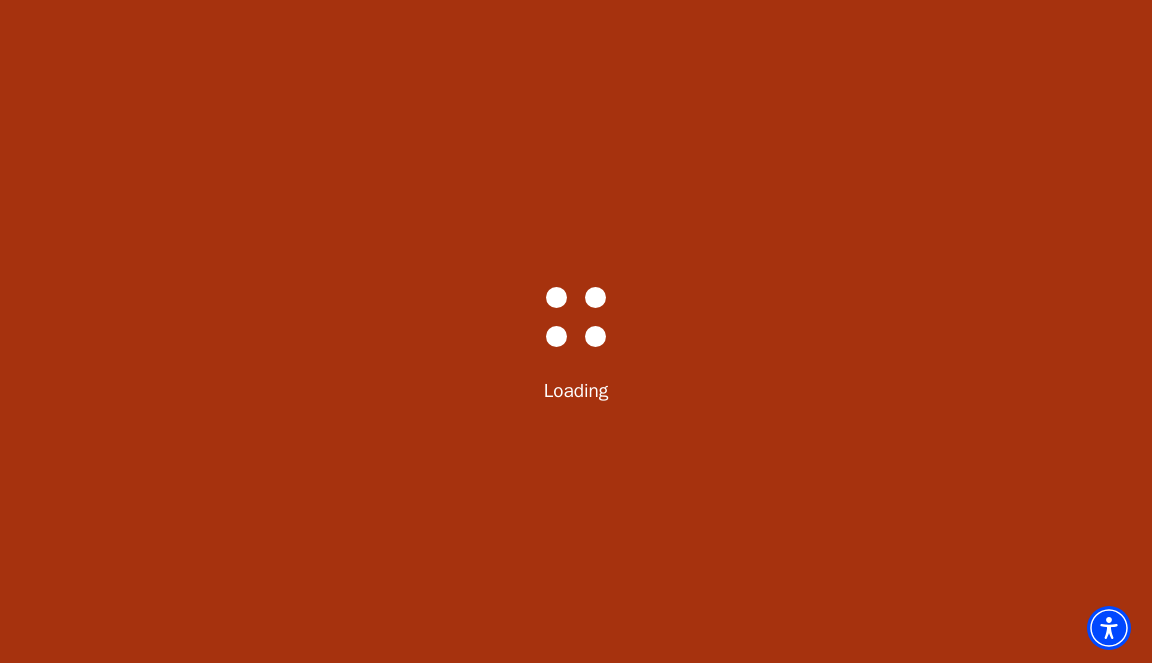 select on "6225" 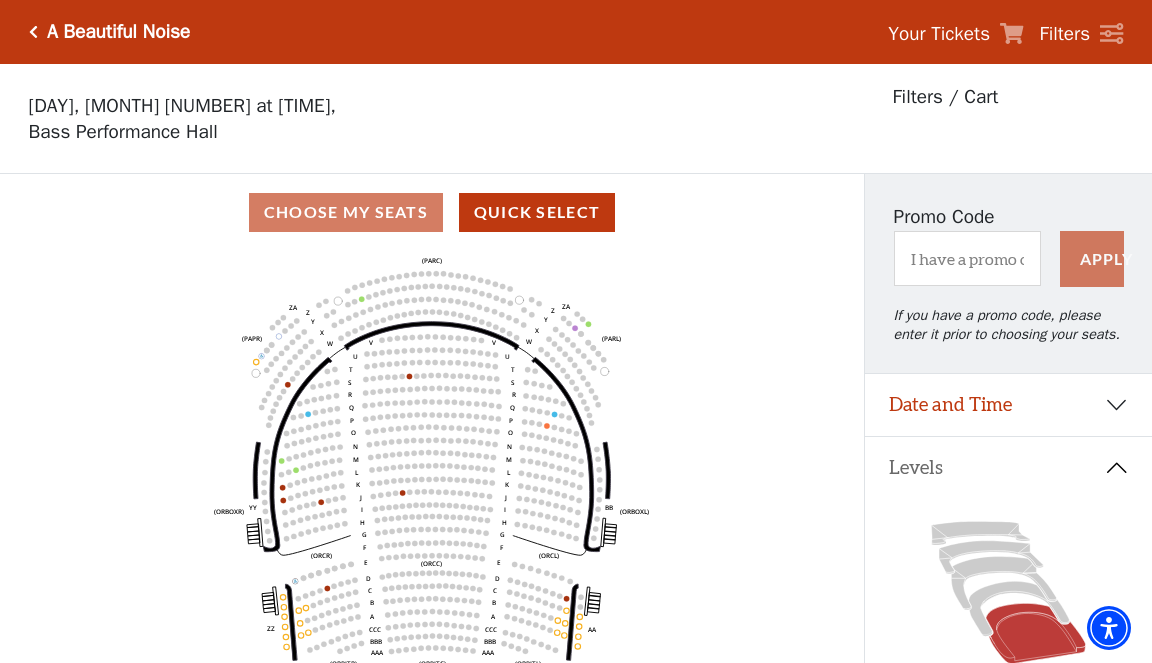scroll, scrollTop: 93, scrollLeft: 0, axis: vertical 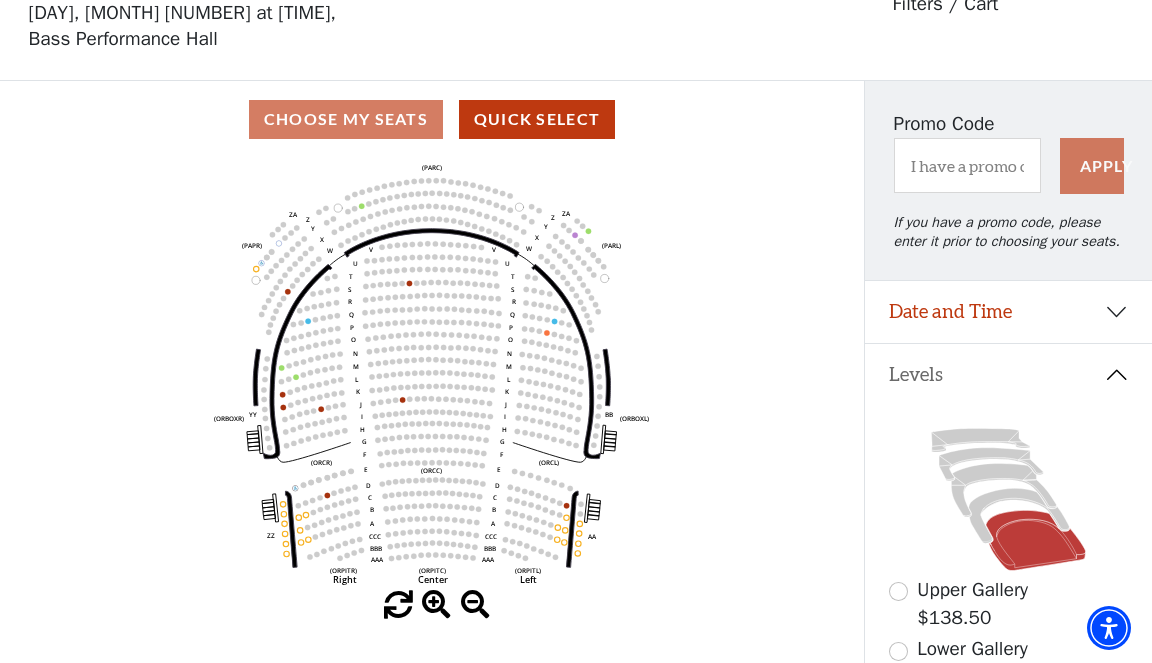 click on "Date and Time" at bounding box center (1008, 312) 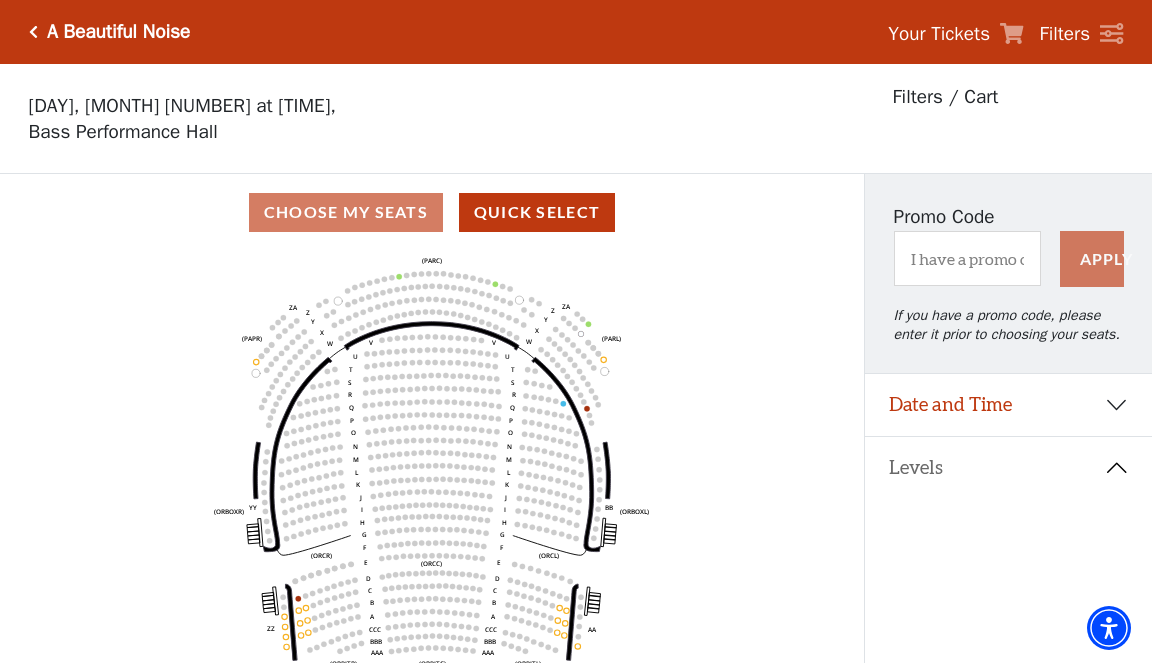 scroll, scrollTop: 93, scrollLeft: 0, axis: vertical 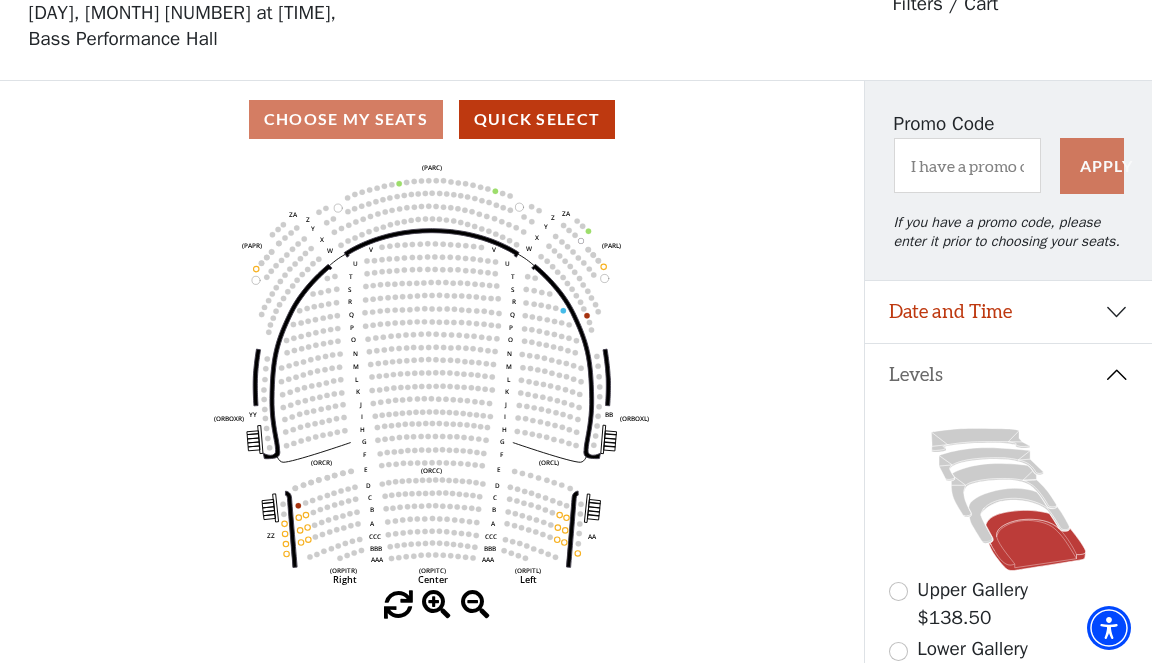 click on "Date and Time" at bounding box center (1008, 312) 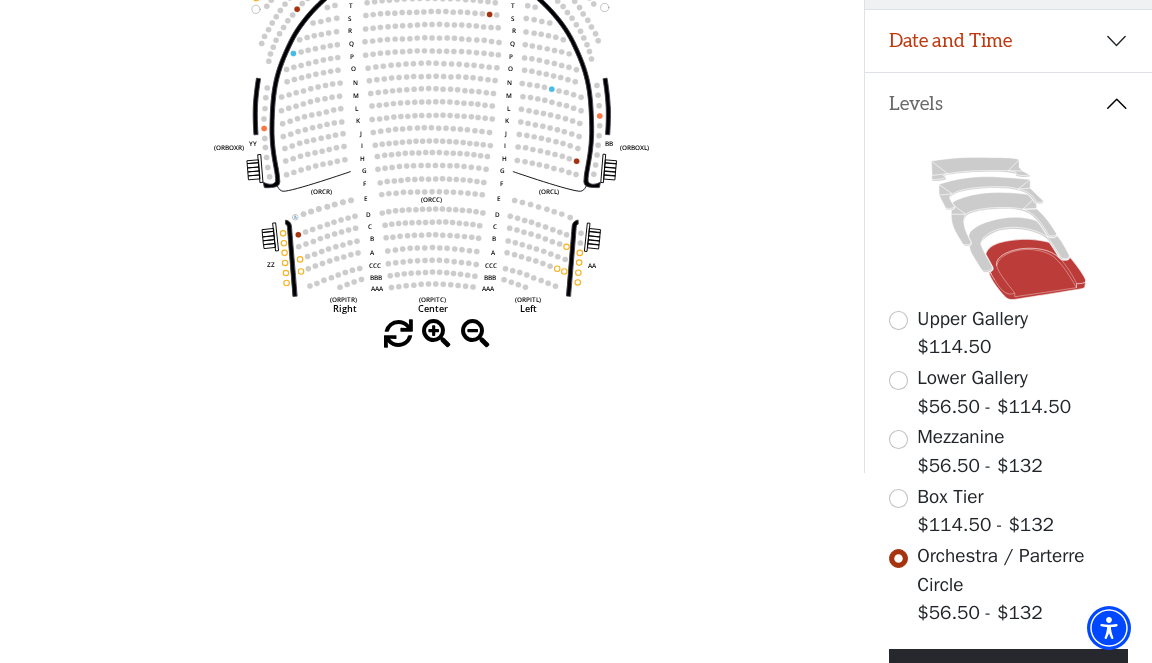 scroll, scrollTop: 402, scrollLeft: 0, axis: vertical 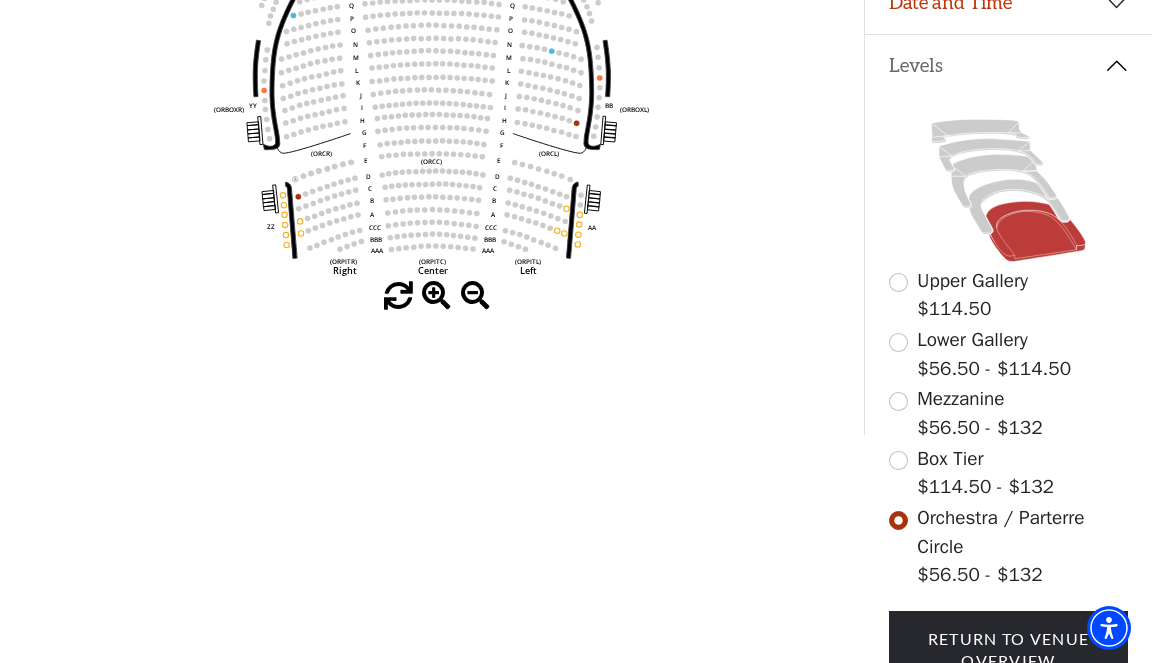 click on "Mezzanine $56.50 - $132" at bounding box center [1009, 413] 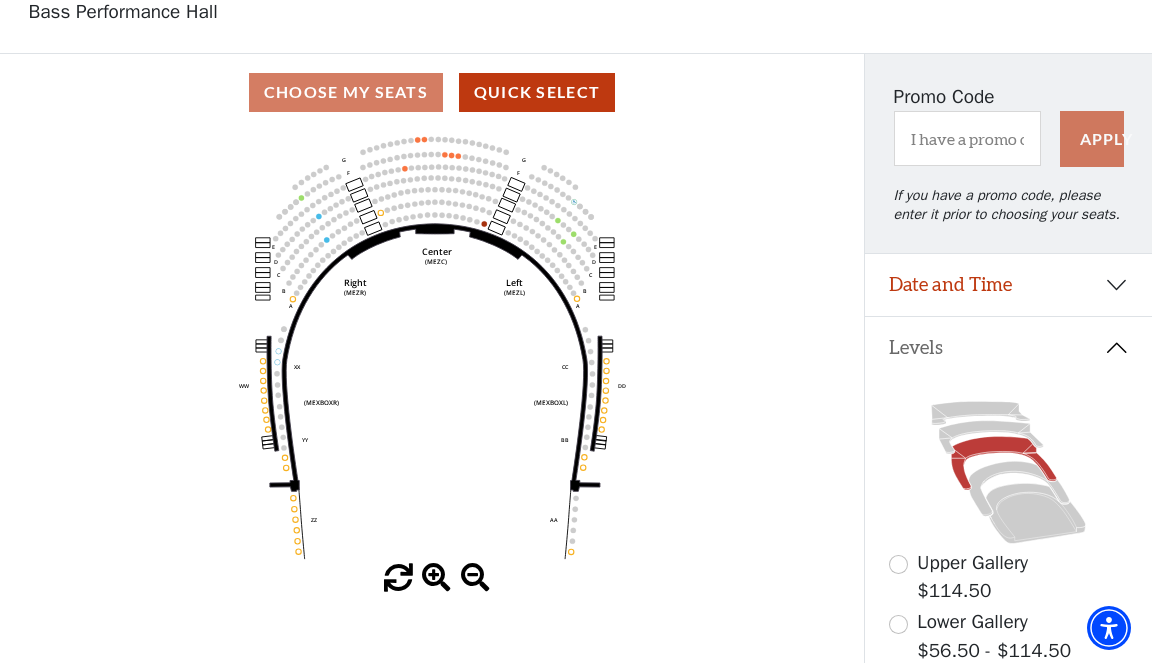 scroll, scrollTop: 126, scrollLeft: 0, axis: vertical 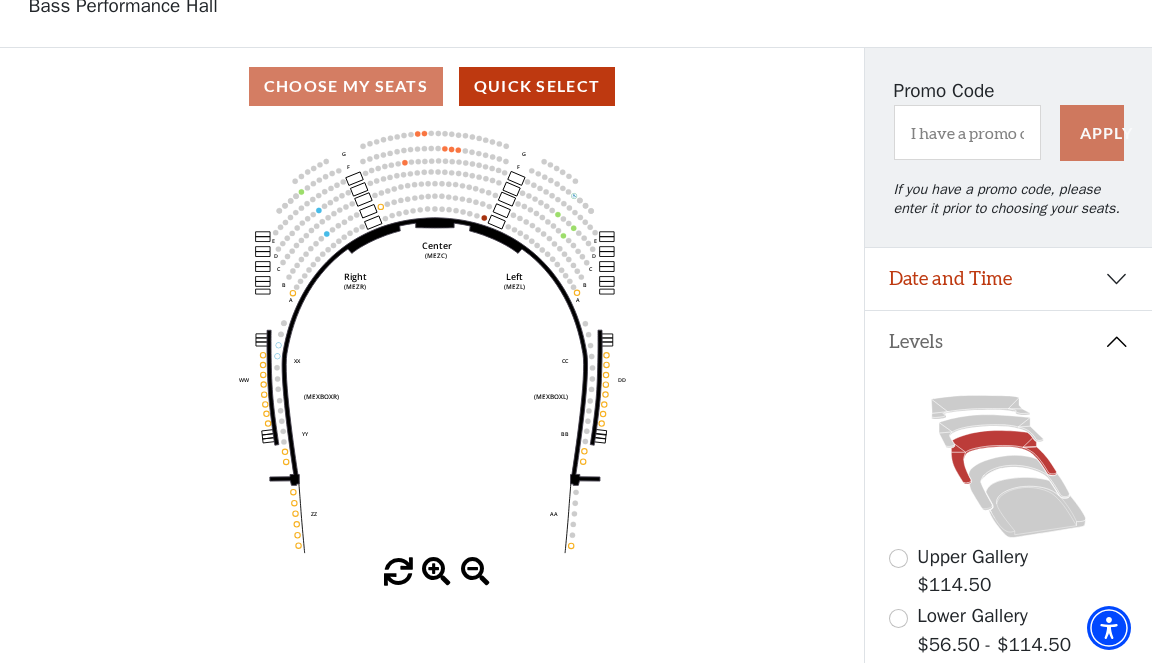 click on "Date and Time" at bounding box center (1008, 279) 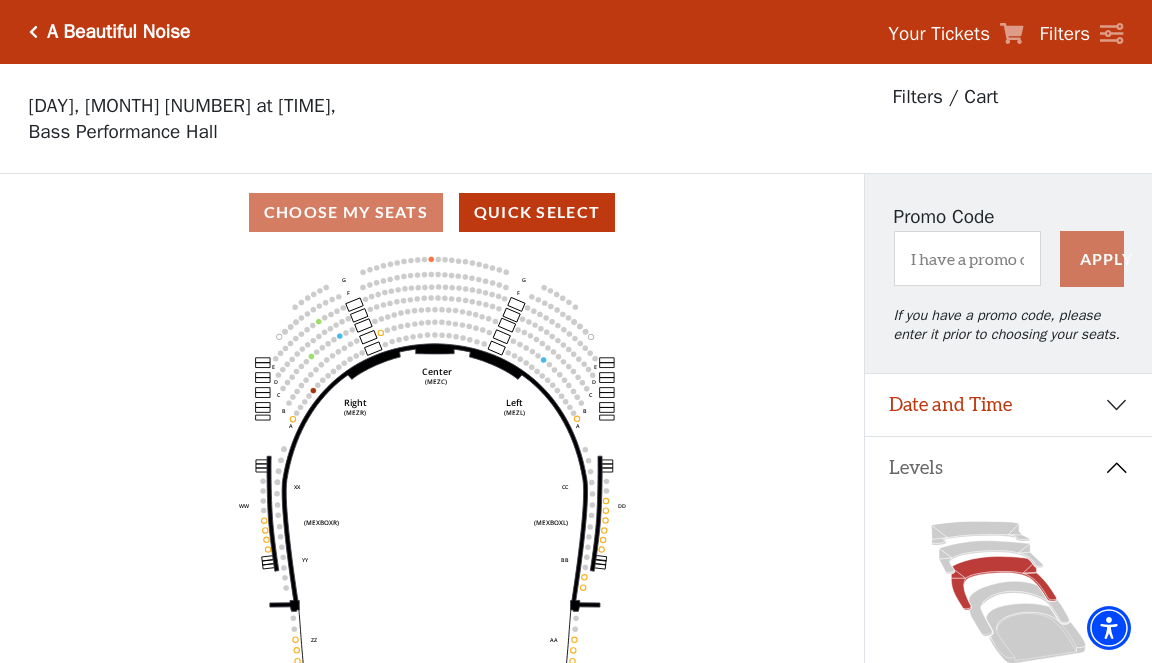 scroll, scrollTop: 93, scrollLeft: 0, axis: vertical 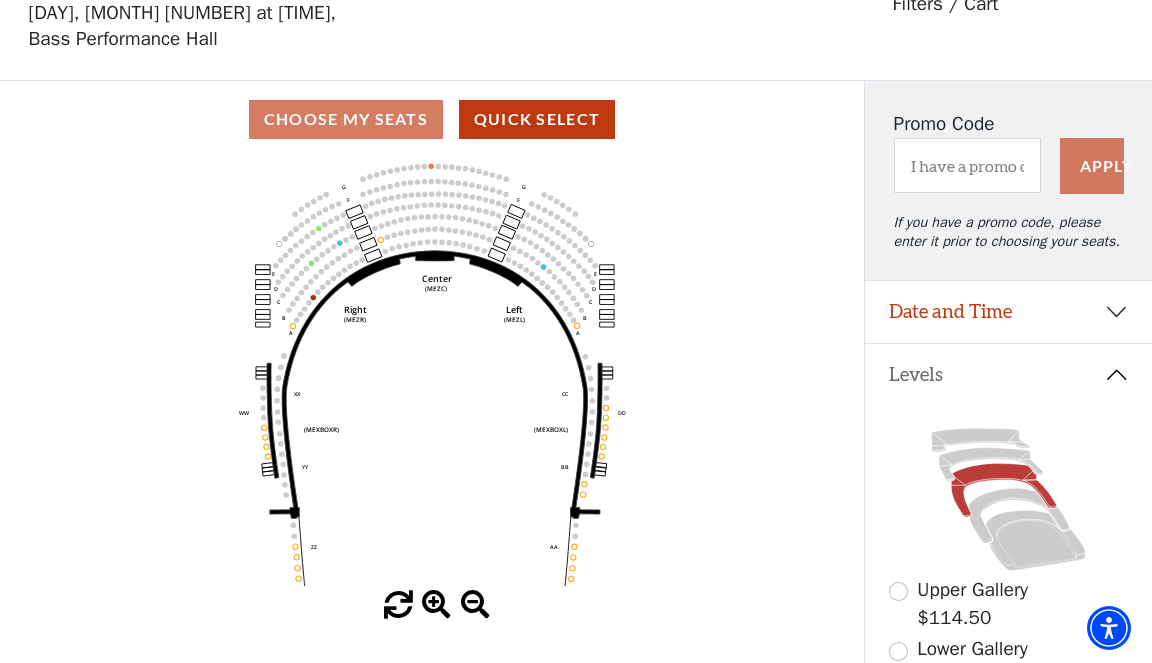 click on "Date and Time" at bounding box center [1008, 312] 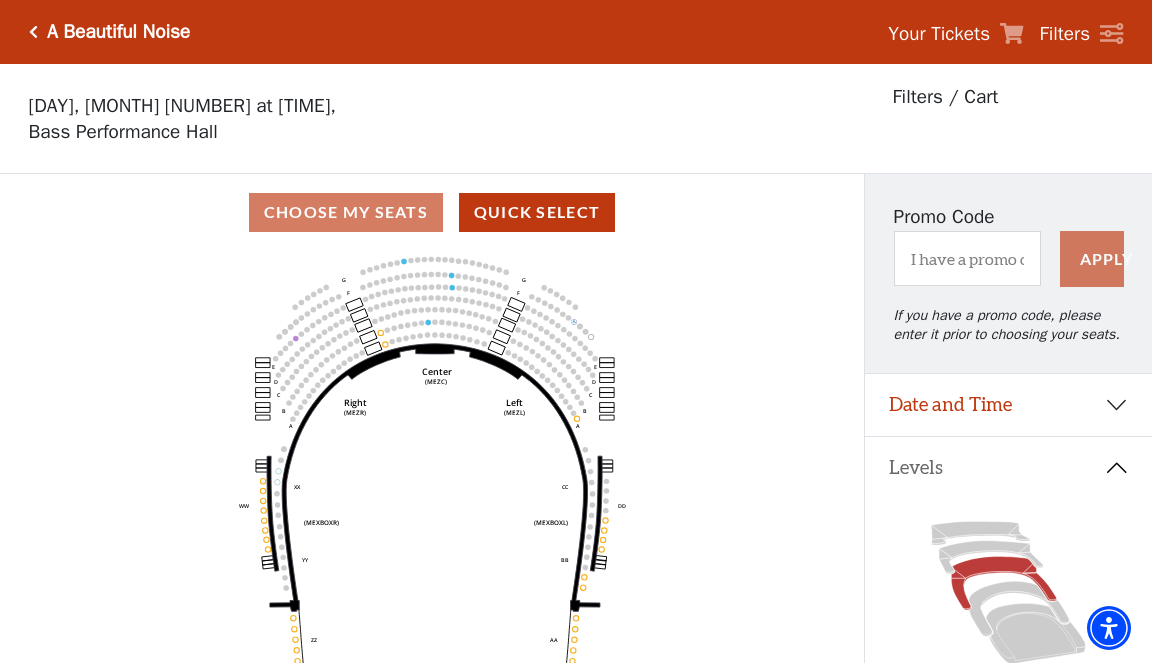 scroll, scrollTop: 93, scrollLeft: 0, axis: vertical 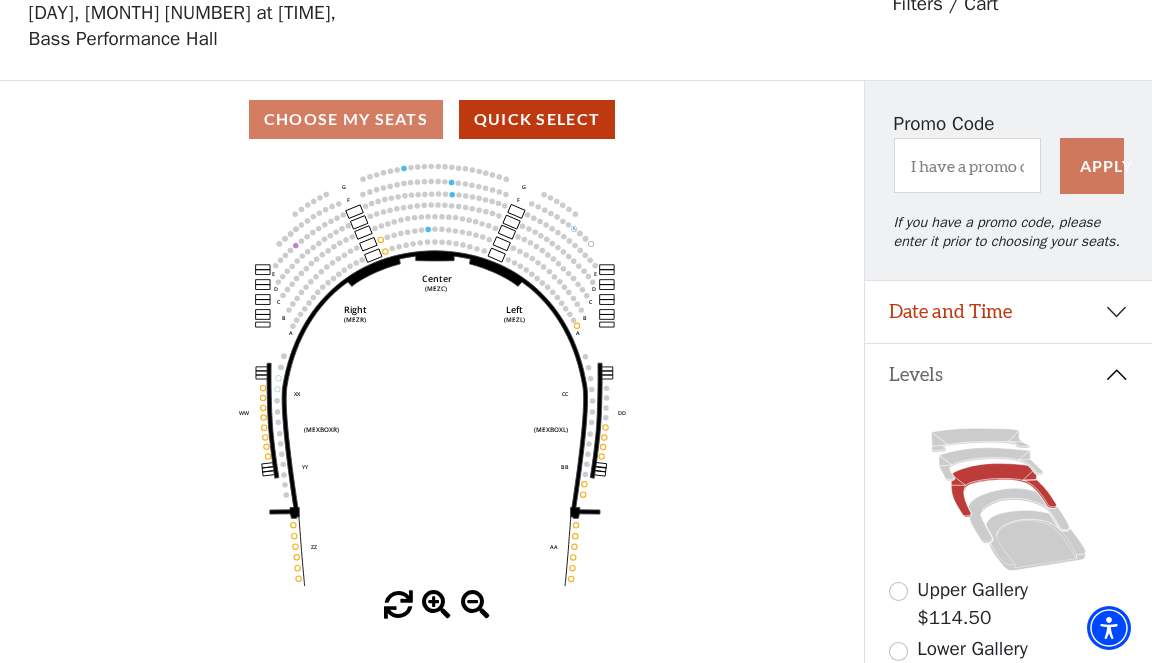 click on "Date and Time" at bounding box center (1008, 312) 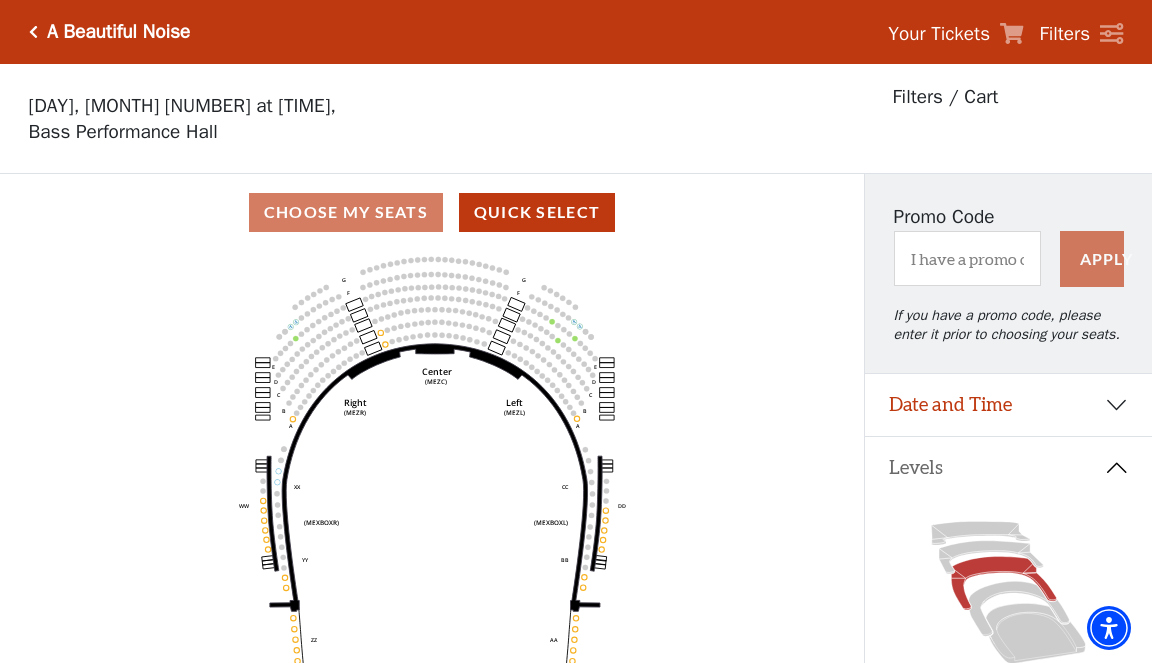 scroll, scrollTop: 93, scrollLeft: 0, axis: vertical 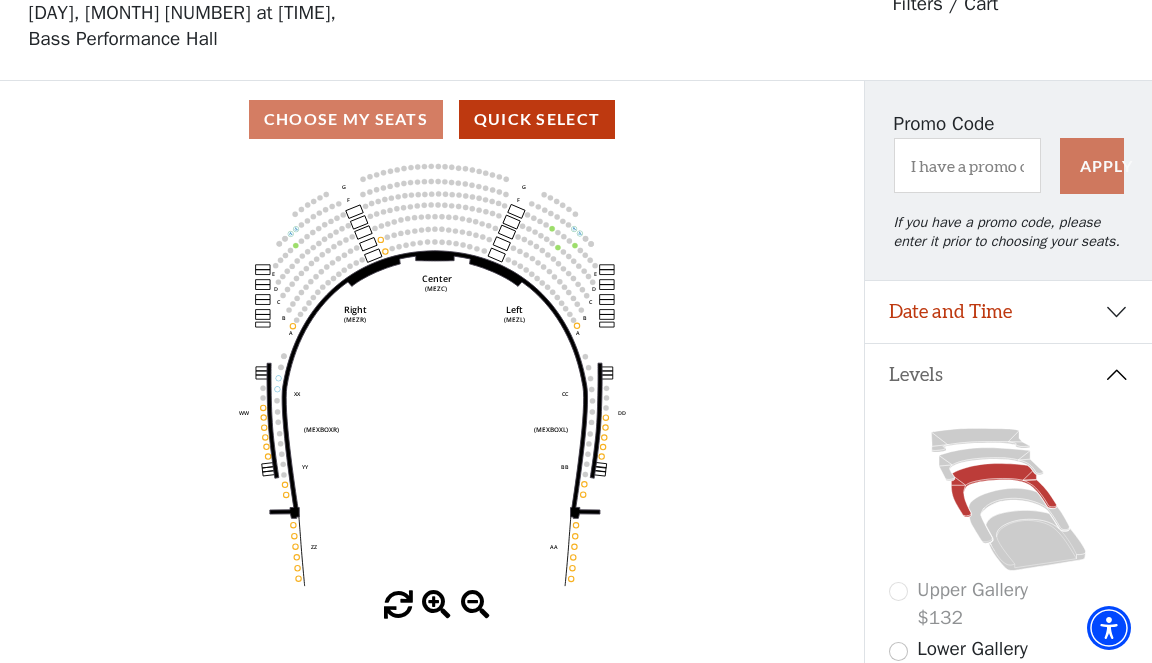 click on "Date and Time" at bounding box center [1008, 312] 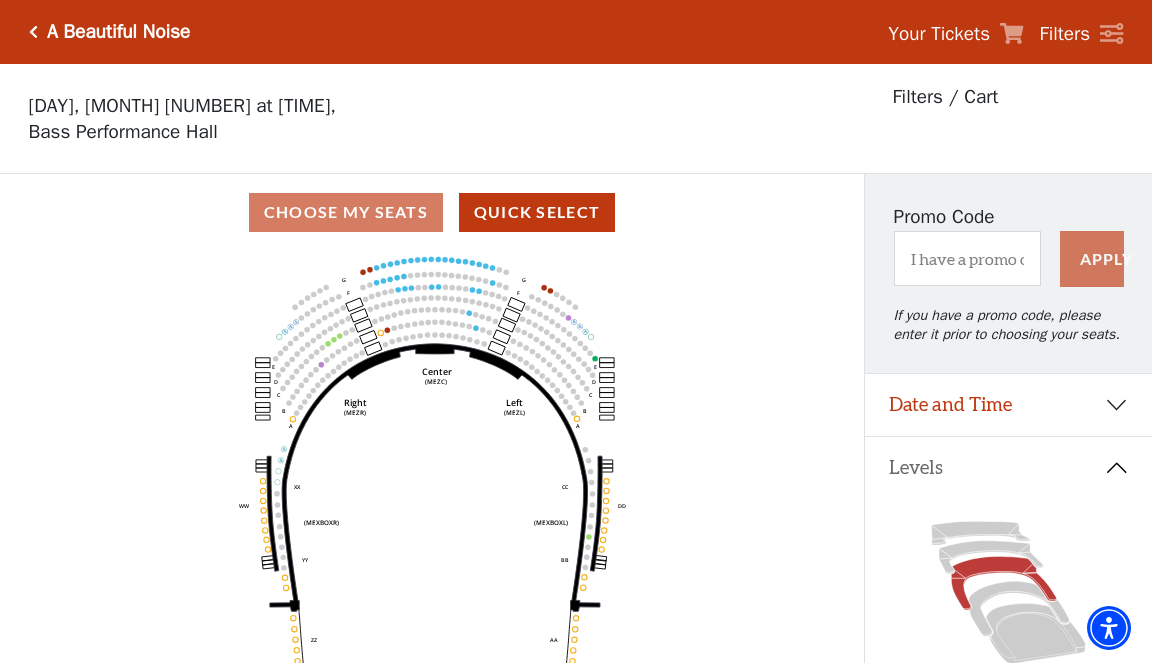 scroll, scrollTop: 93, scrollLeft: 0, axis: vertical 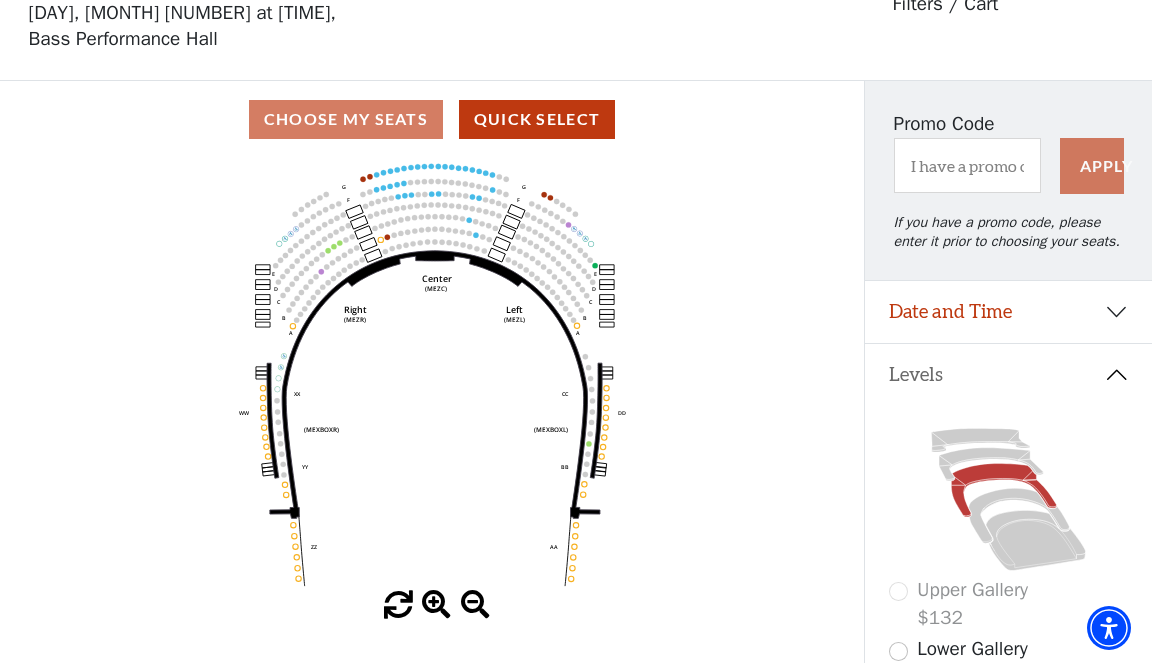 click on "Date and Time" at bounding box center (1008, 312) 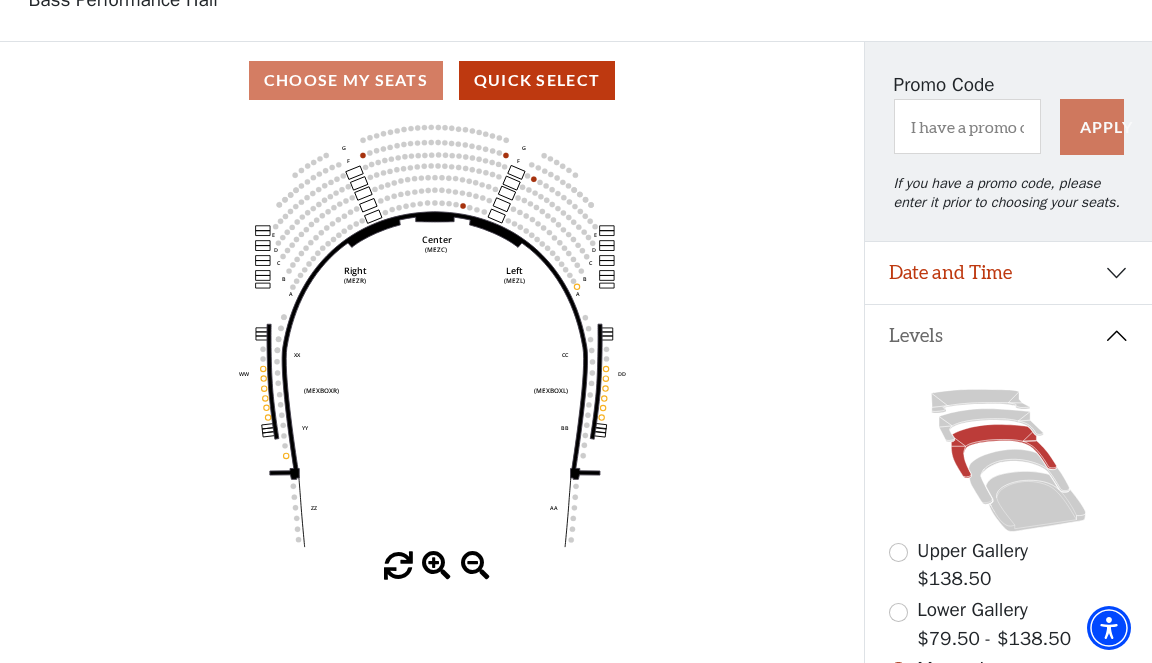 scroll, scrollTop: 132, scrollLeft: 0, axis: vertical 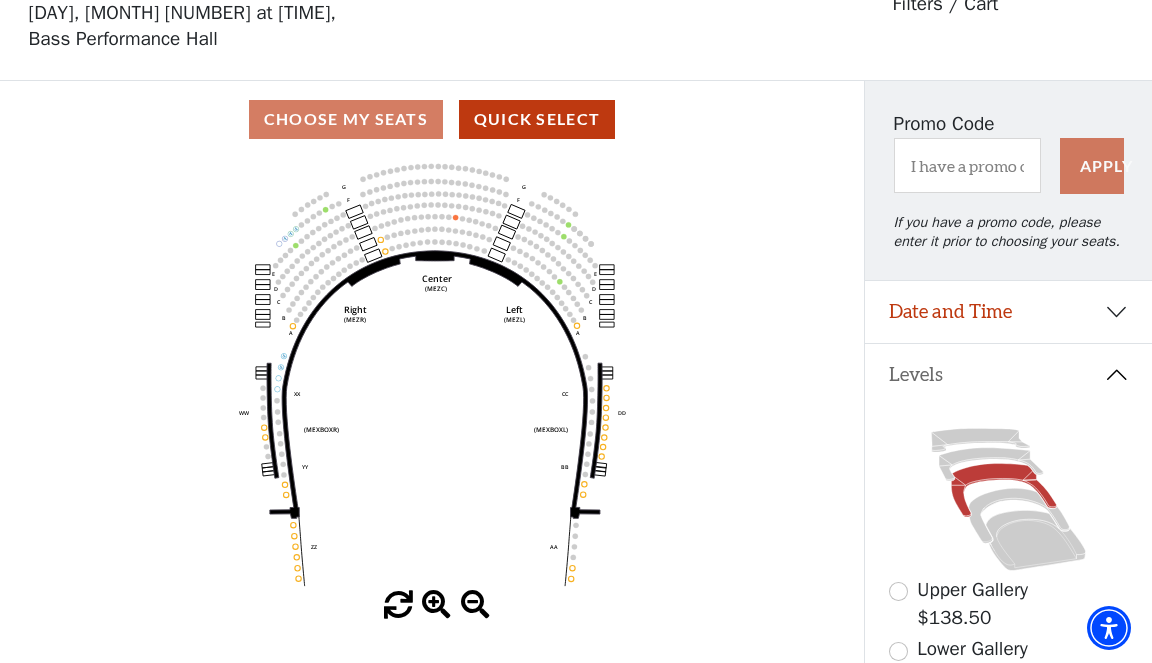 click on "Date and Time" at bounding box center (1008, 312) 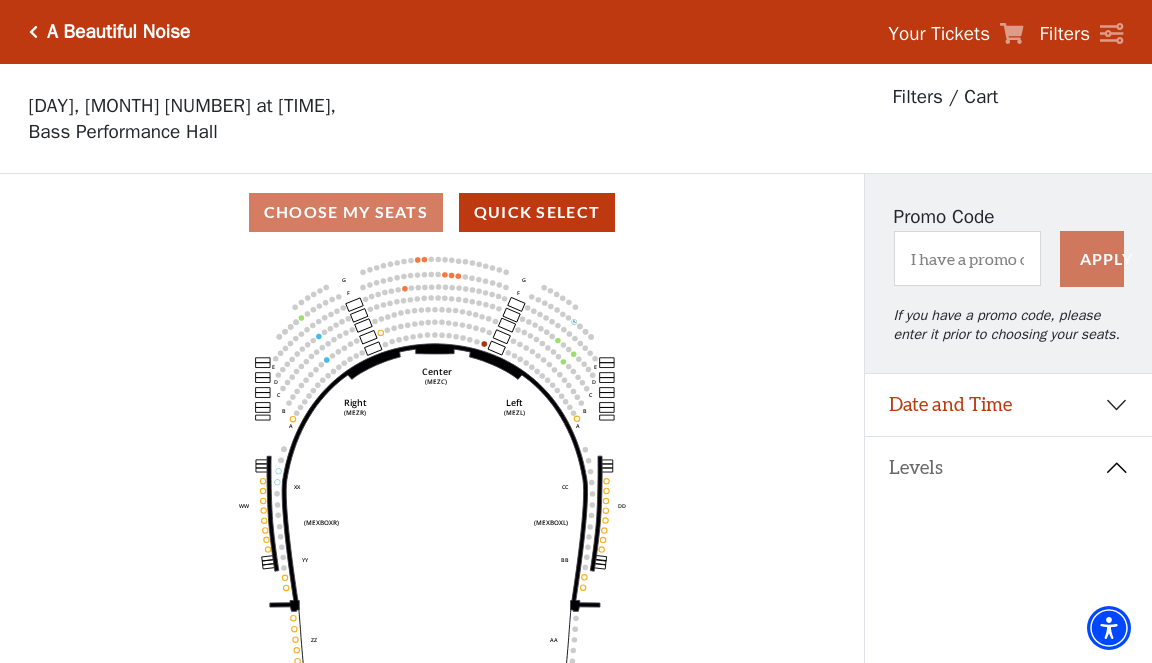 scroll, scrollTop: 93, scrollLeft: 0, axis: vertical 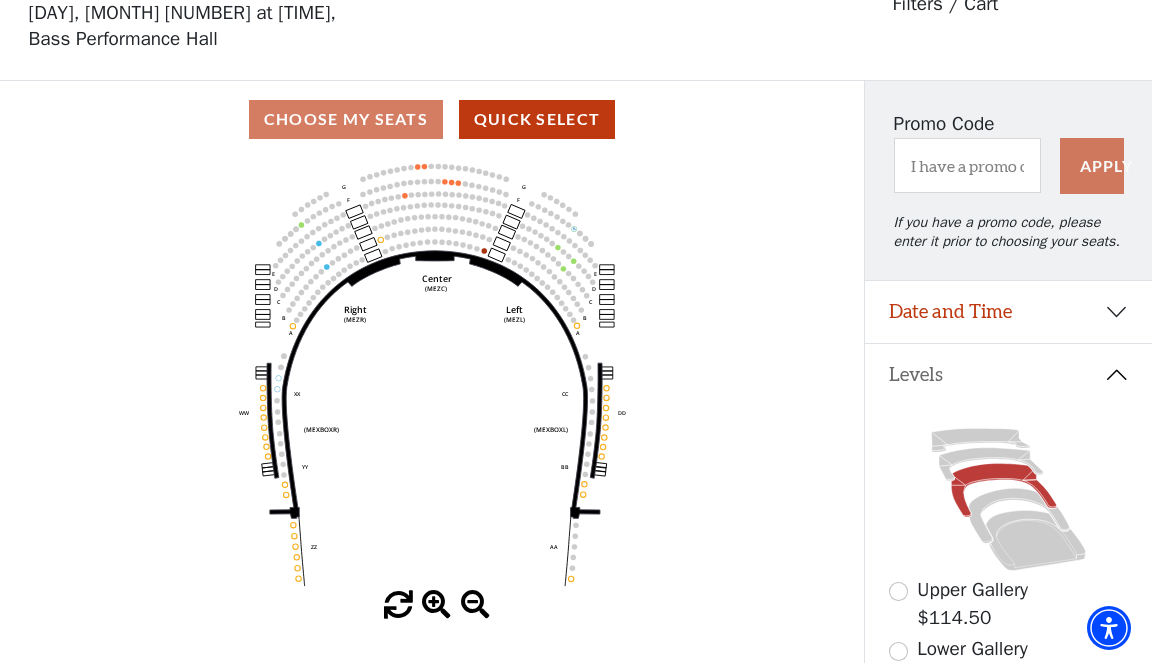 click on "Date and Time" at bounding box center (1008, 312) 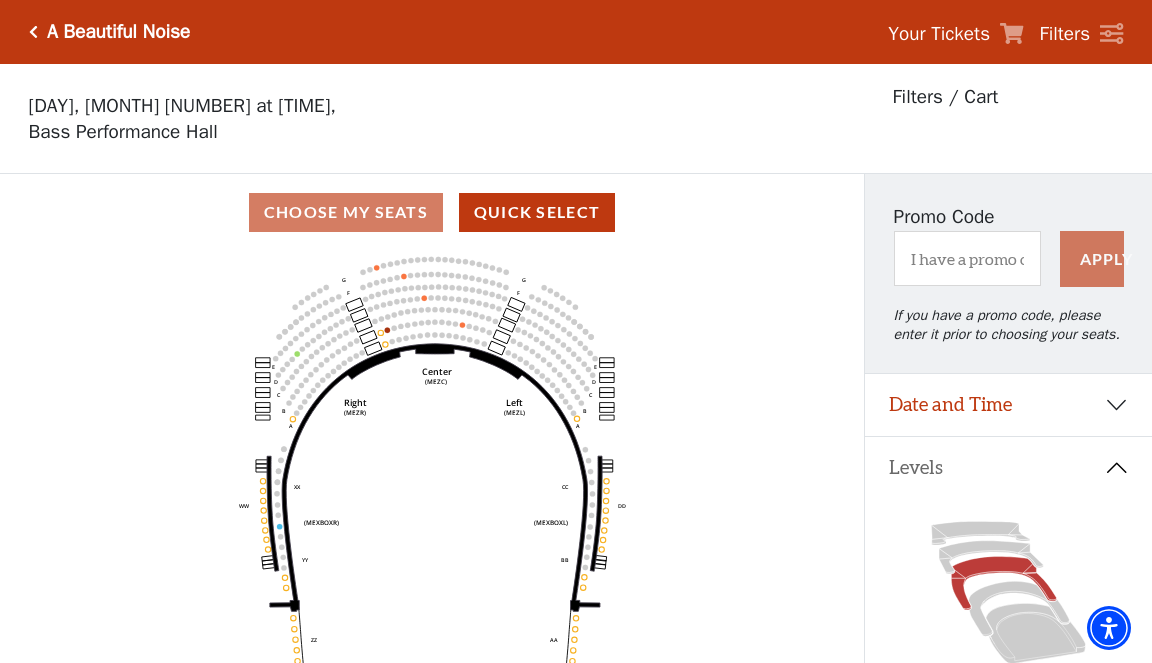 scroll, scrollTop: 93, scrollLeft: 0, axis: vertical 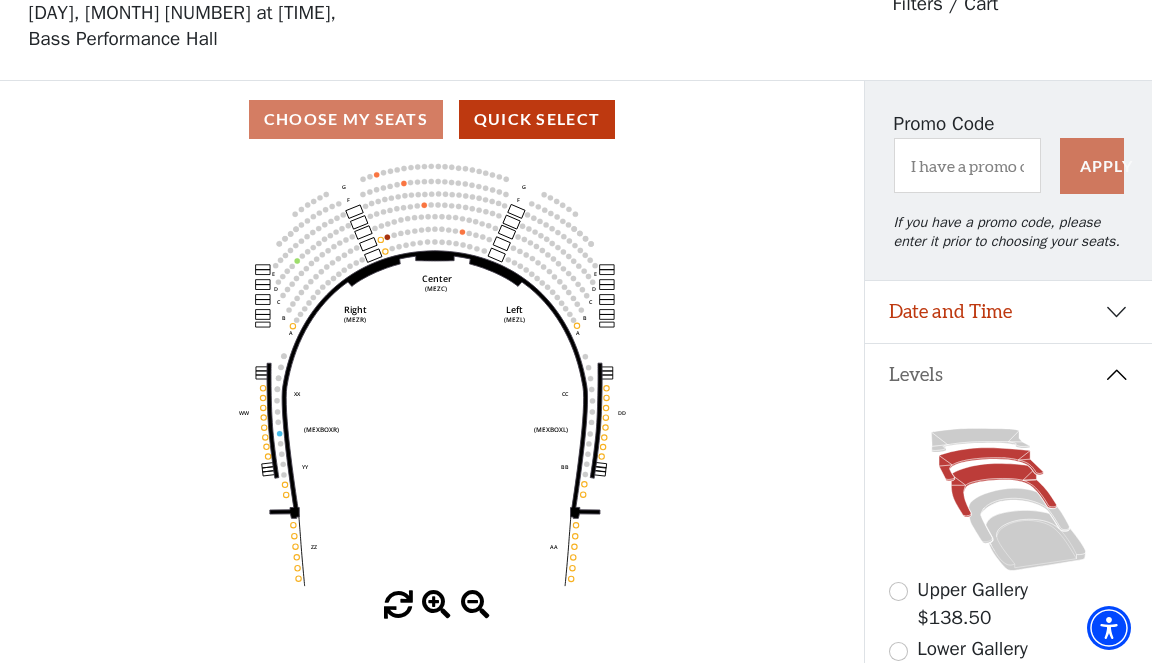 click 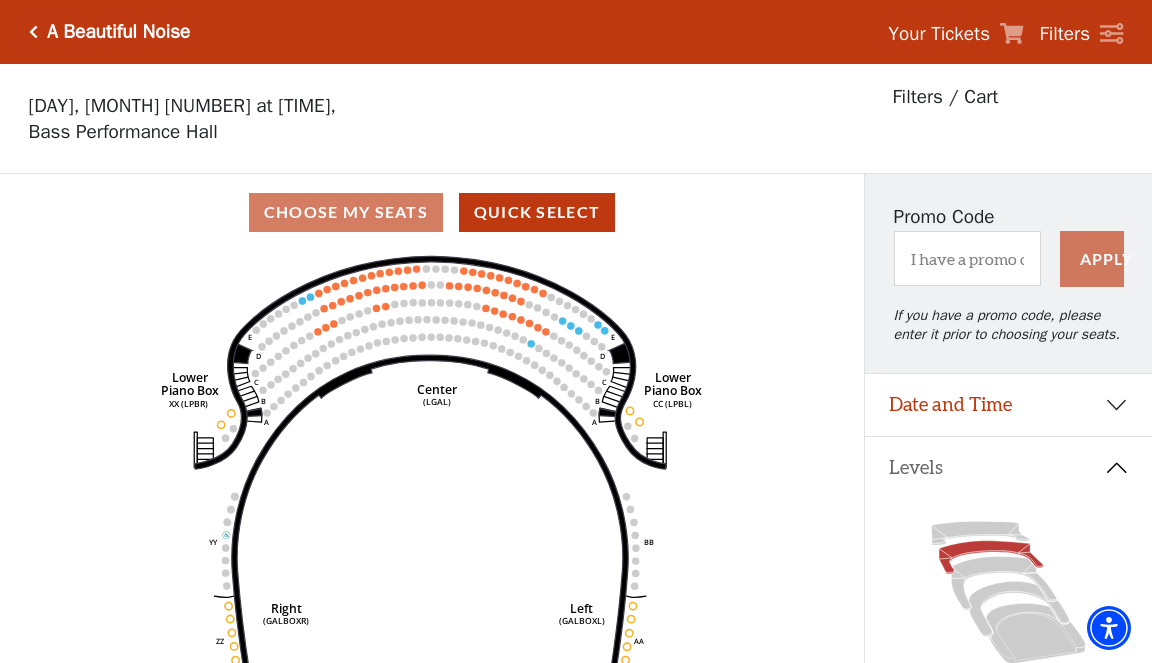 scroll, scrollTop: 93, scrollLeft: 0, axis: vertical 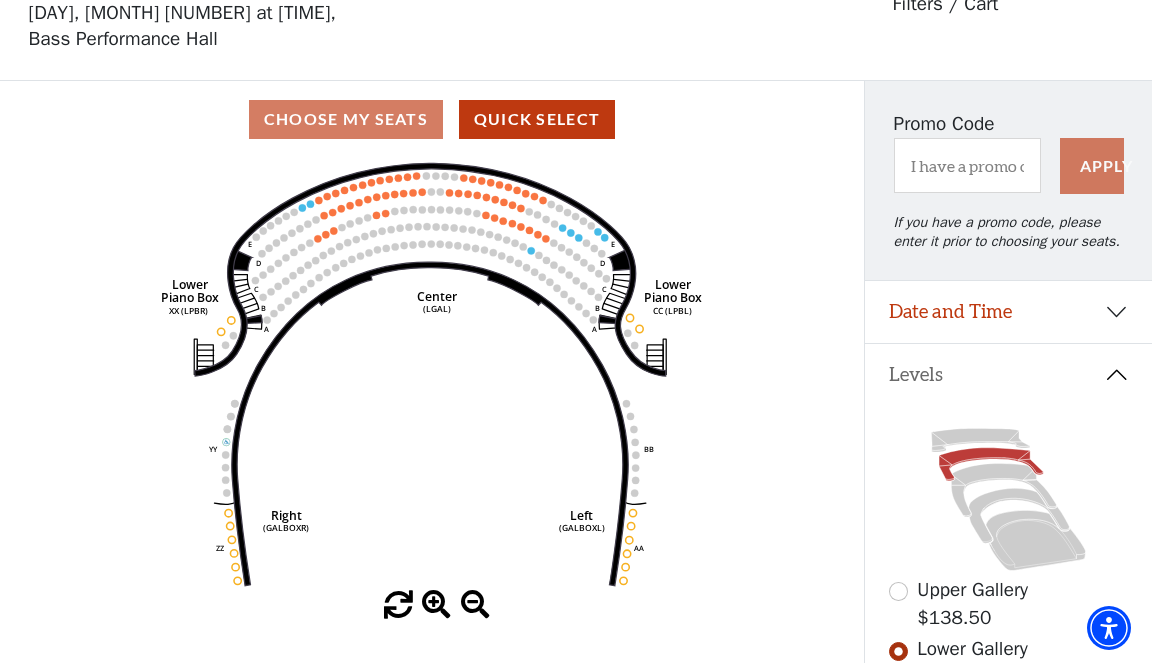 click on "Date and Time" at bounding box center (1008, 312) 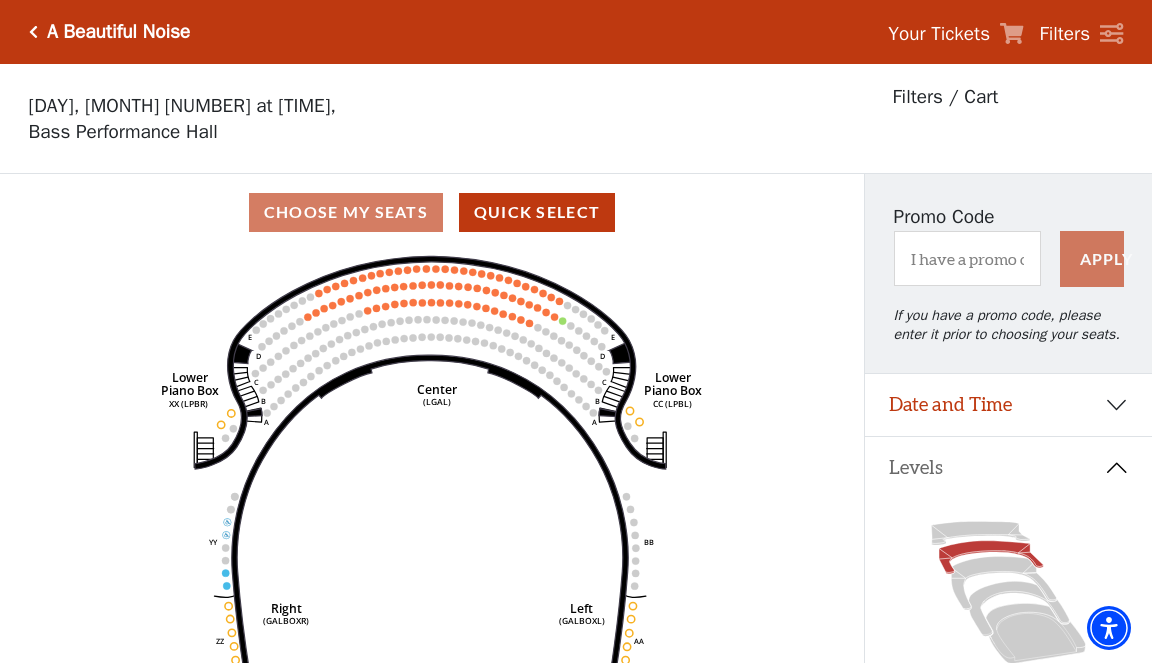 scroll, scrollTop: 93, scrollLeft: 0, axis: vertical 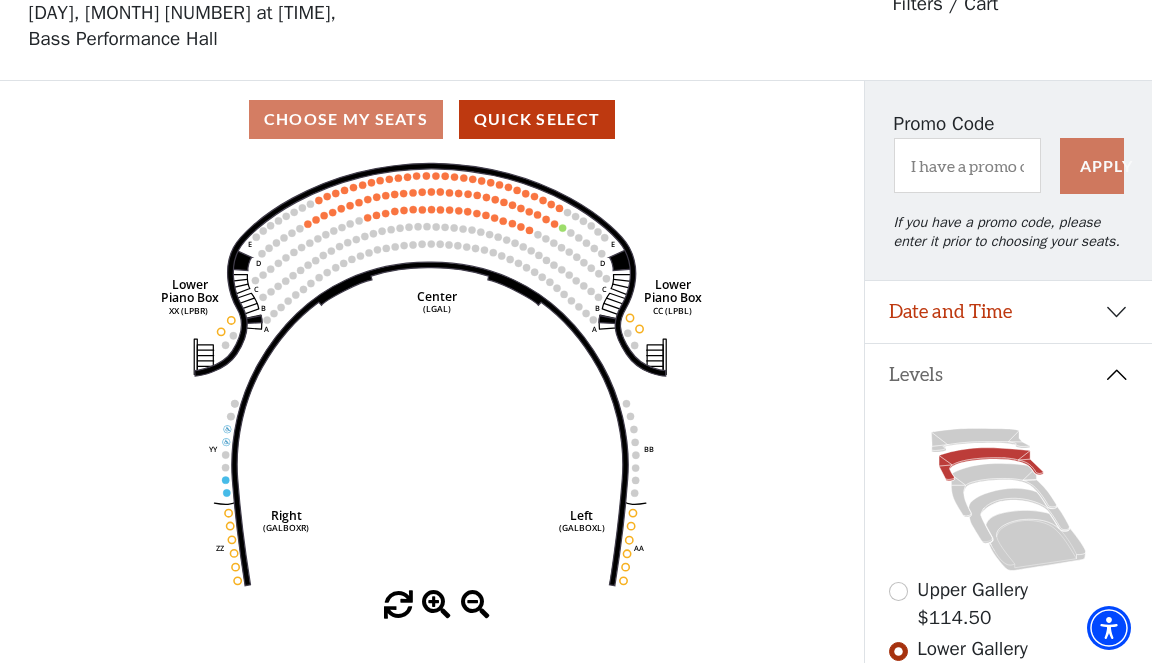 click on "Date and Time" at bounding box center [1008, 312] 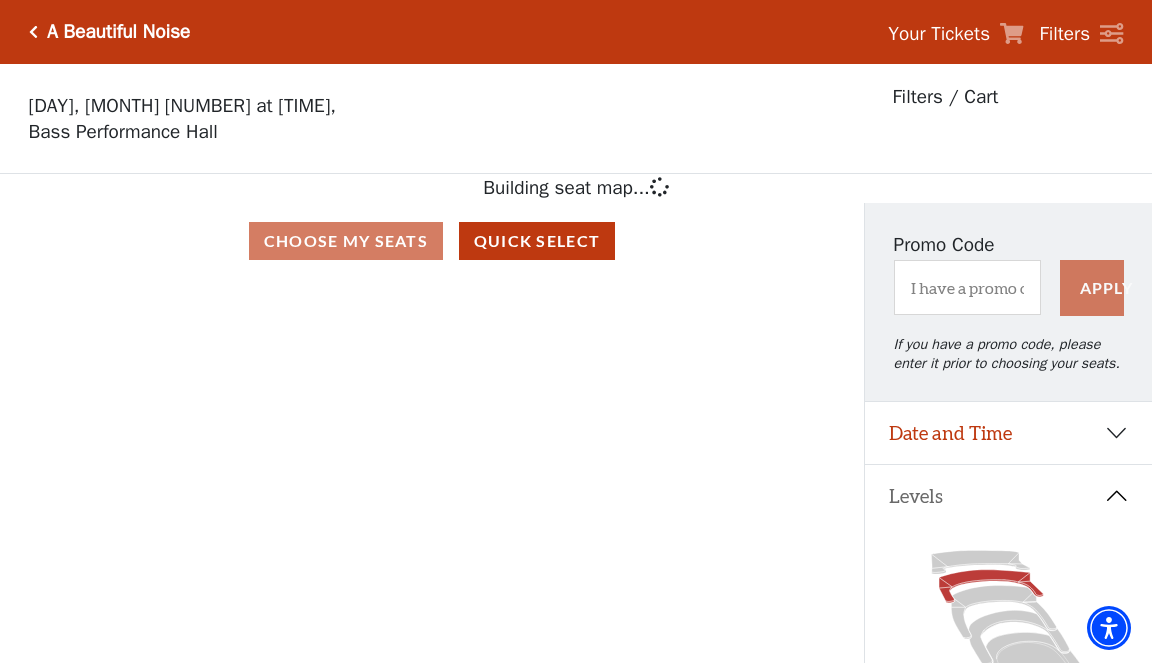 scroll, scrollTop: 93, scrollLeft: 0, axis: vertical 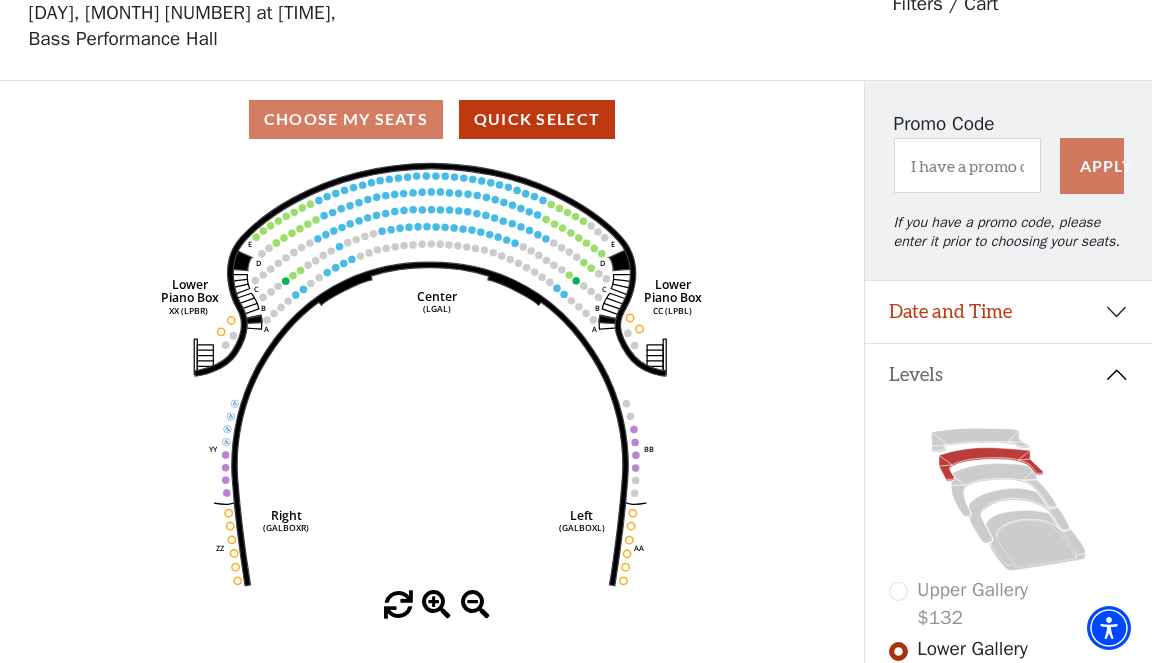 click on "Date and Time" at bounding box center (1008, 312) 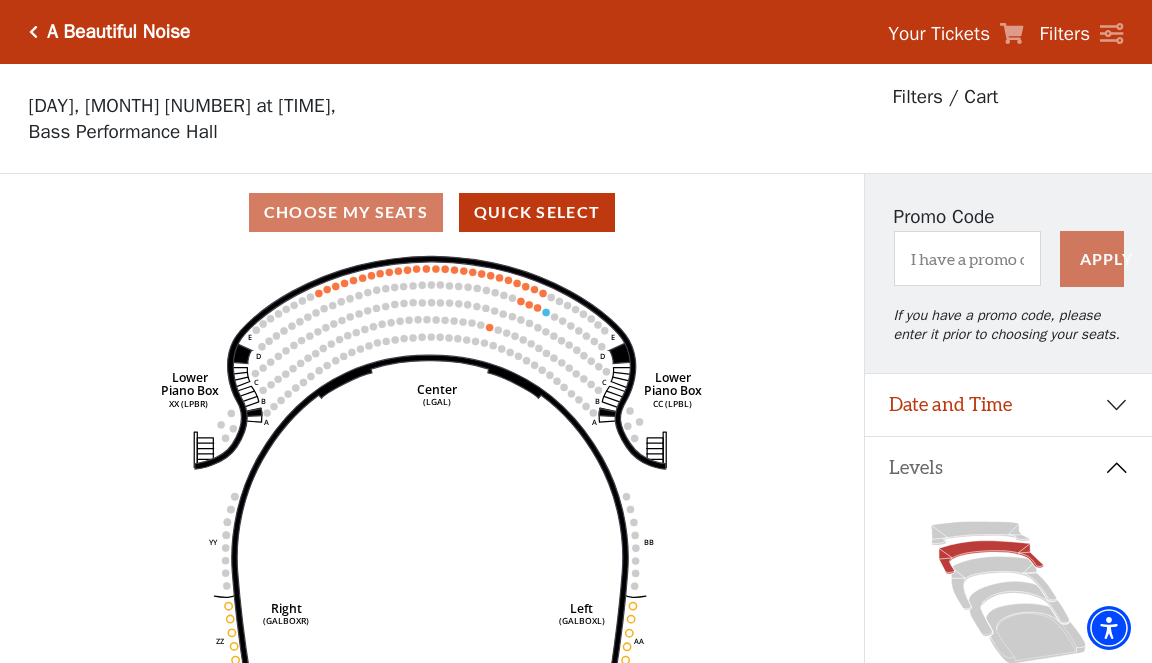 scroll, scrollTop: 93, scrollLeft: 0, axis: vertical 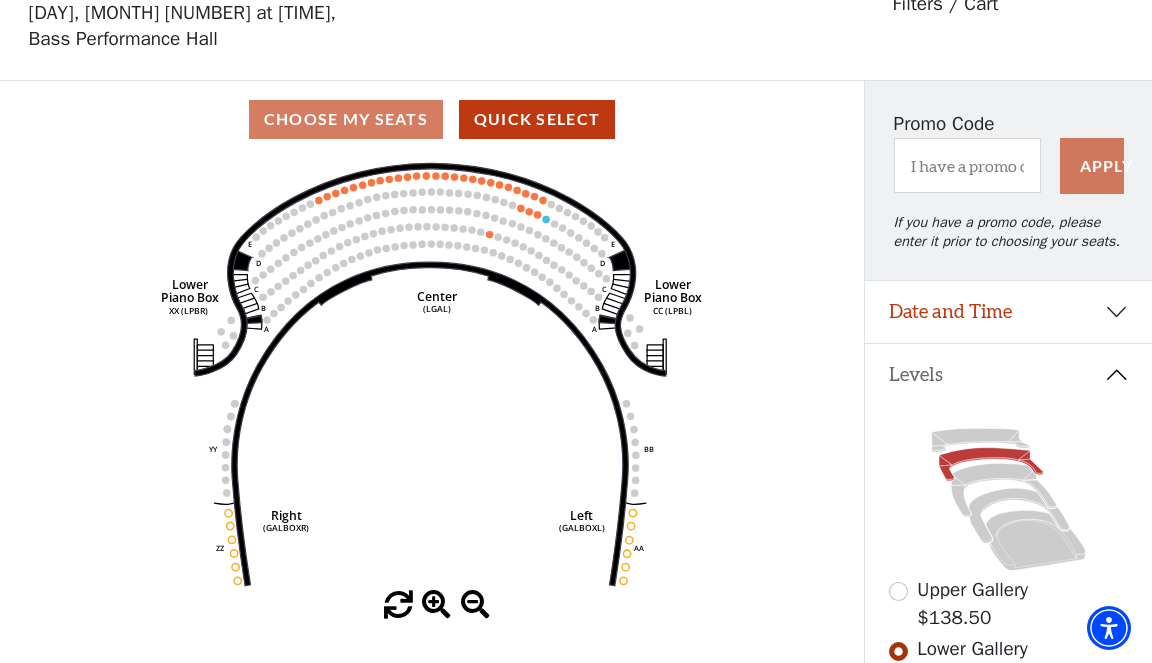 click on "Date and Time" at bounding box center [1008, 312] 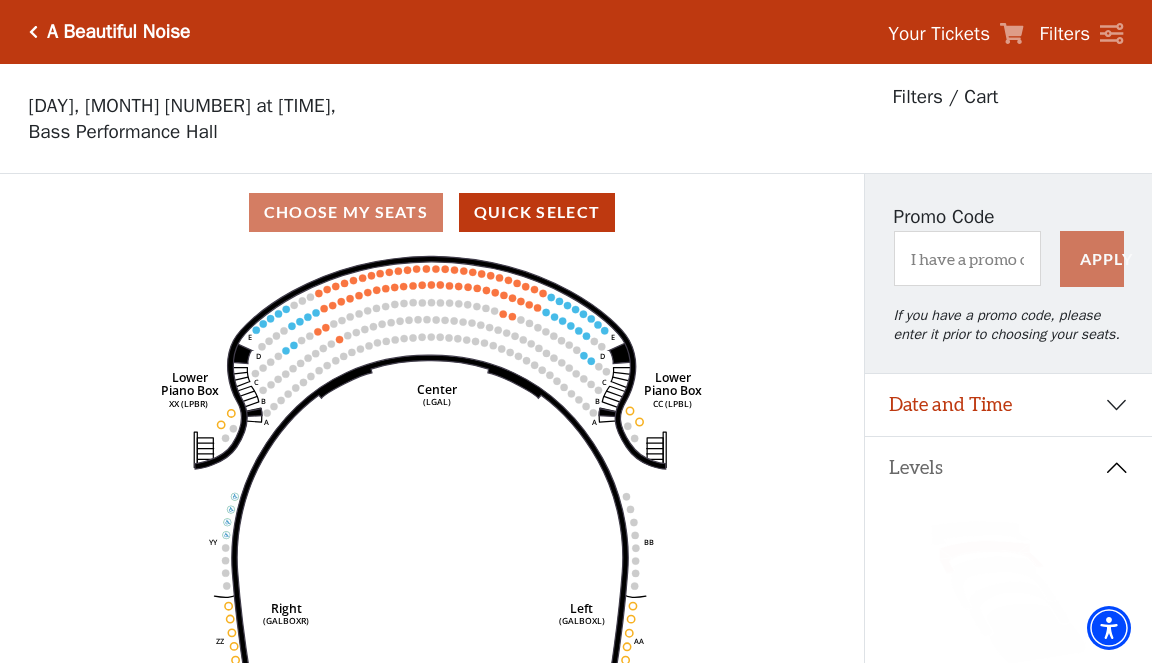 scroll, scrollTop: 93, scrollLeft: 0, axis: vertical 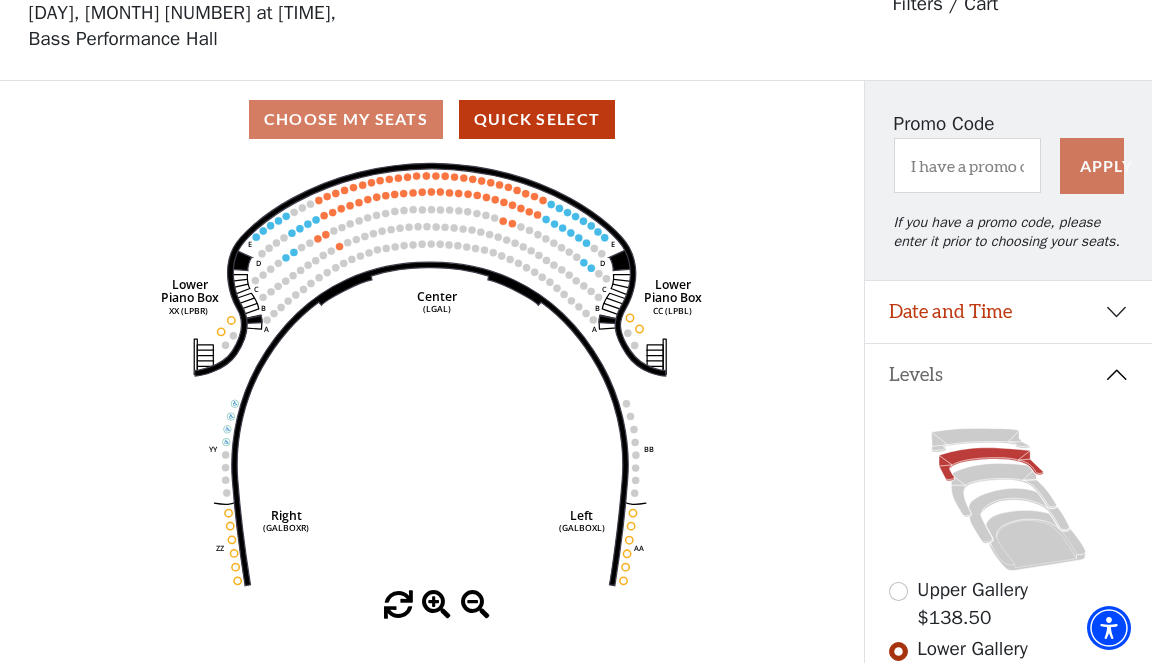 click on "Date and Time" at bounding box center [1008, 312] 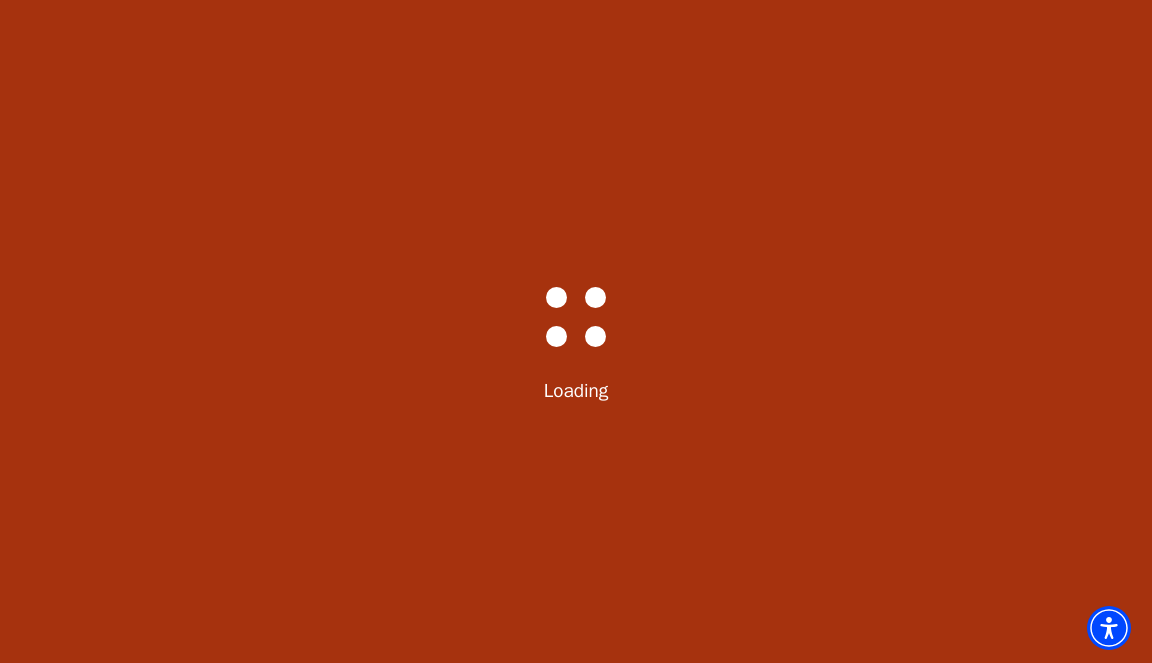 scroll, scrollTop: 0, scrollLeft: 0, axis: both 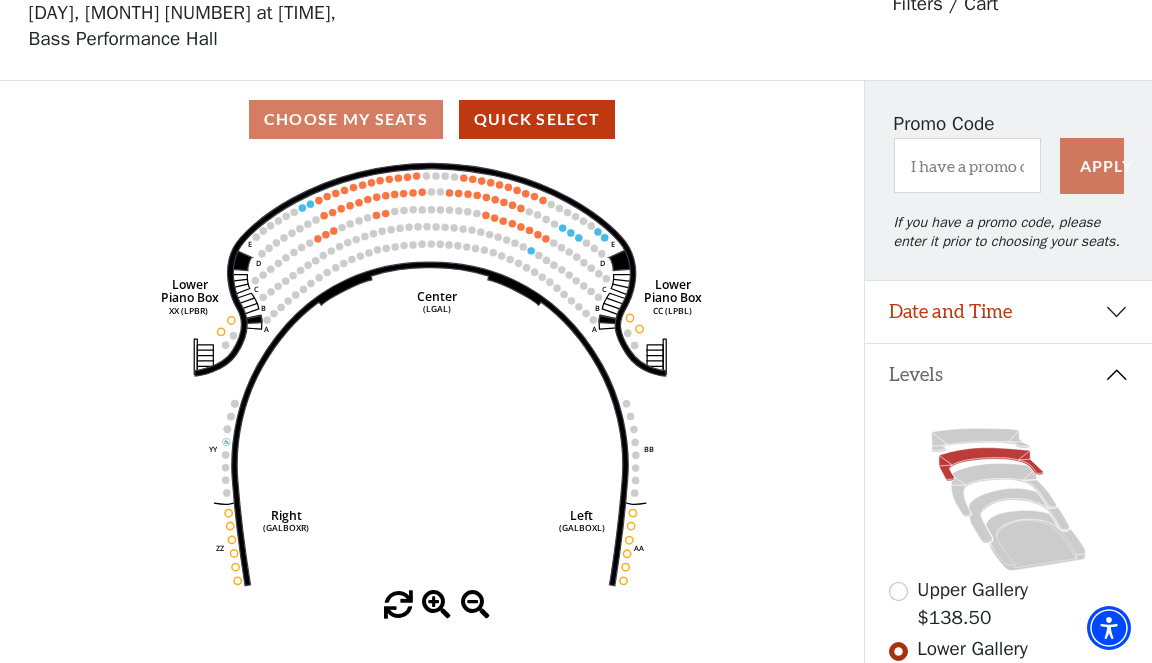 click on "Date and Time" at bounding box center (1008, 312) 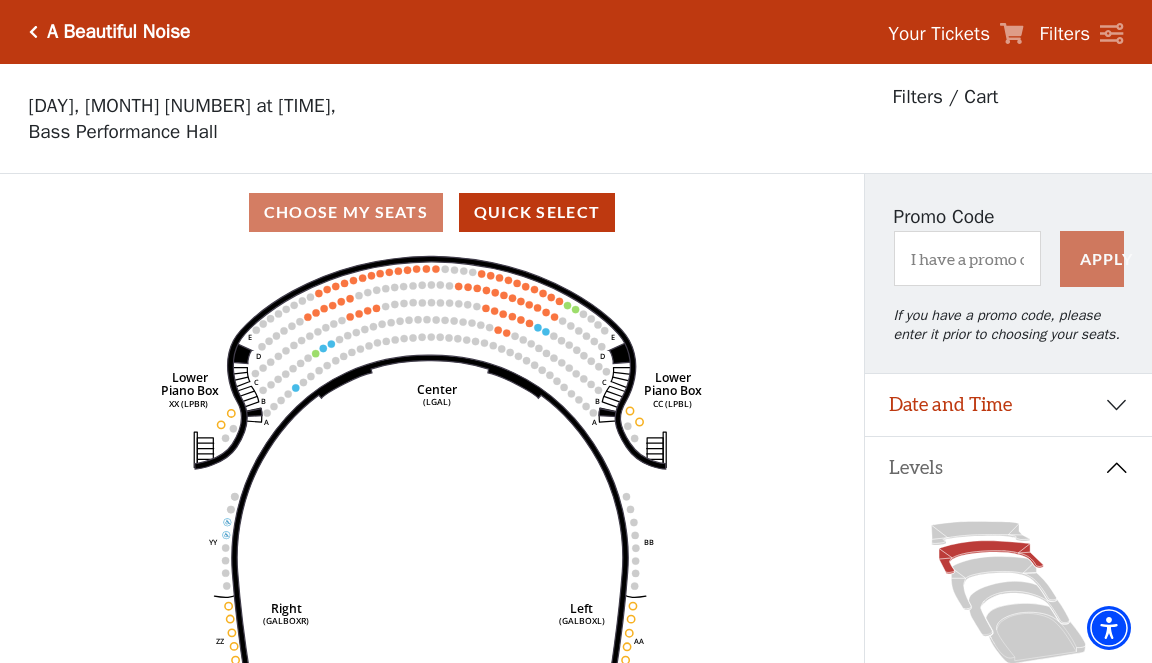 scroll, scrollTop: 93, scrollLeft: 0, axis: vertical 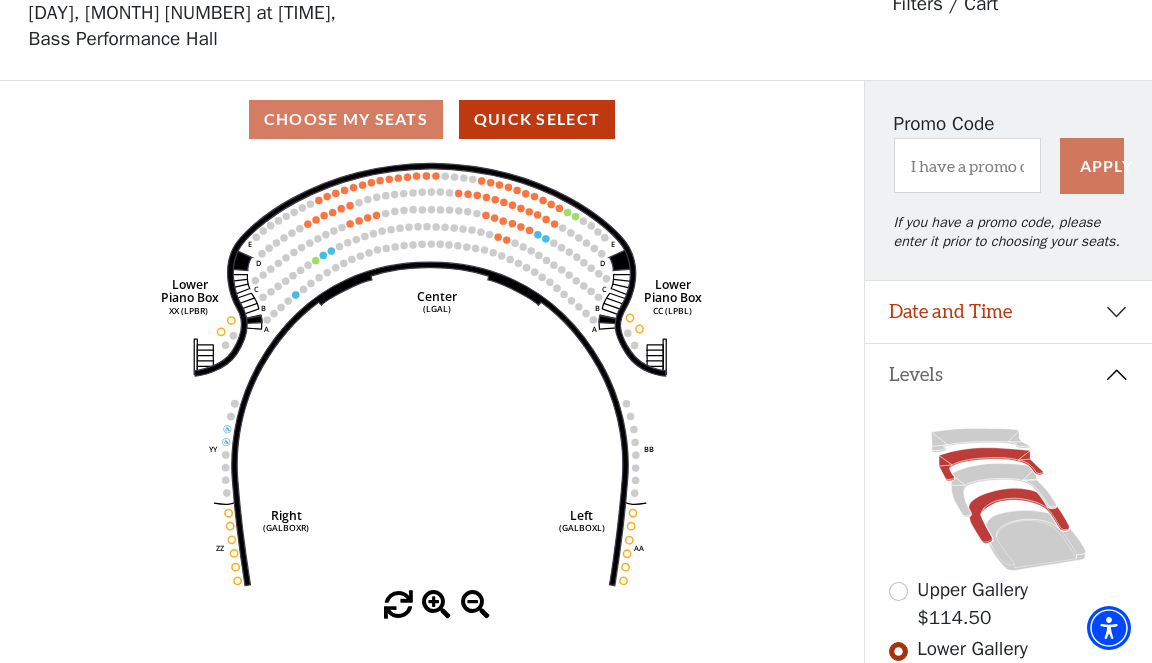 click 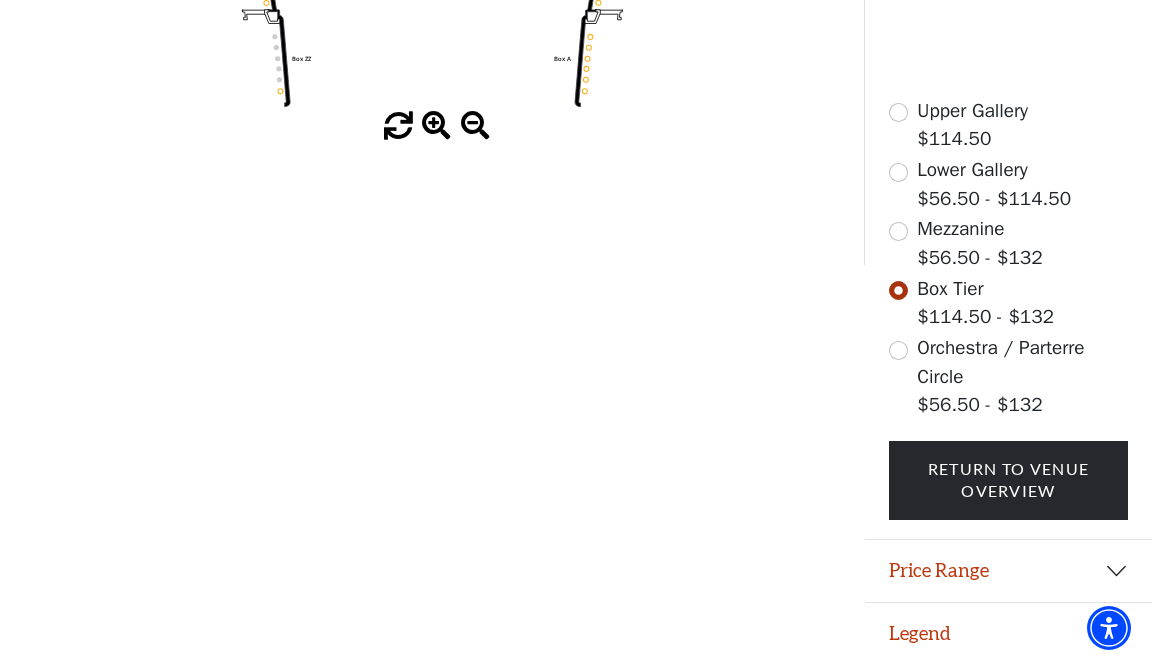 scroll, scrollTop: 571, scrollLeft: 0, axis: vertical 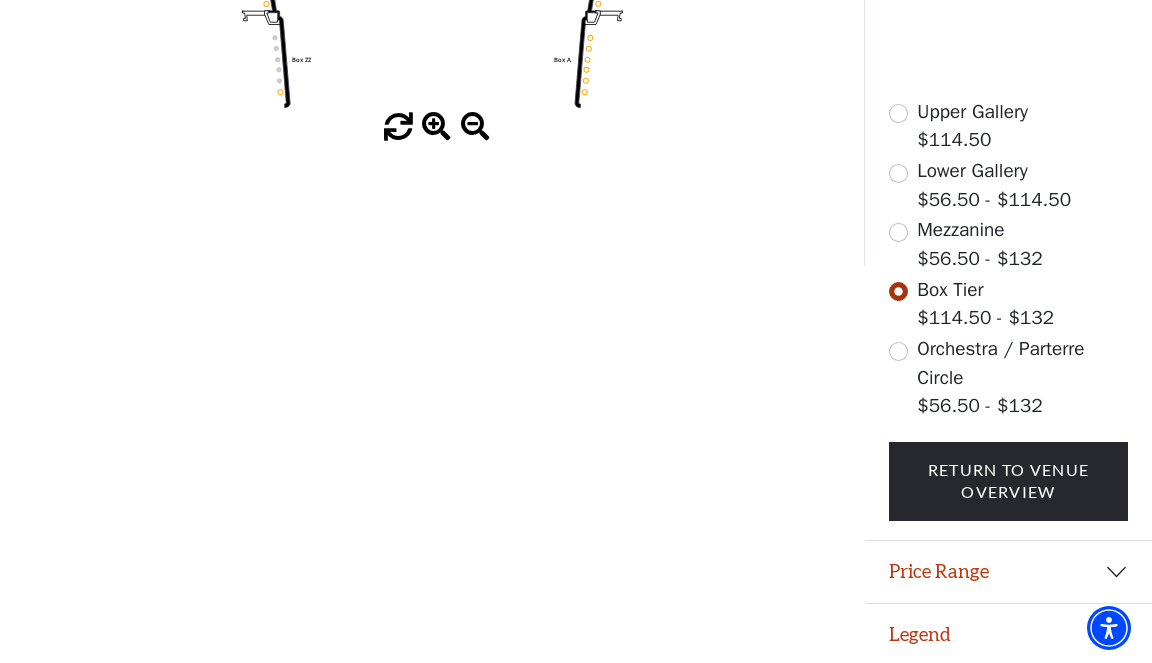 click on "Legend" at bounding box center [1008, 635] 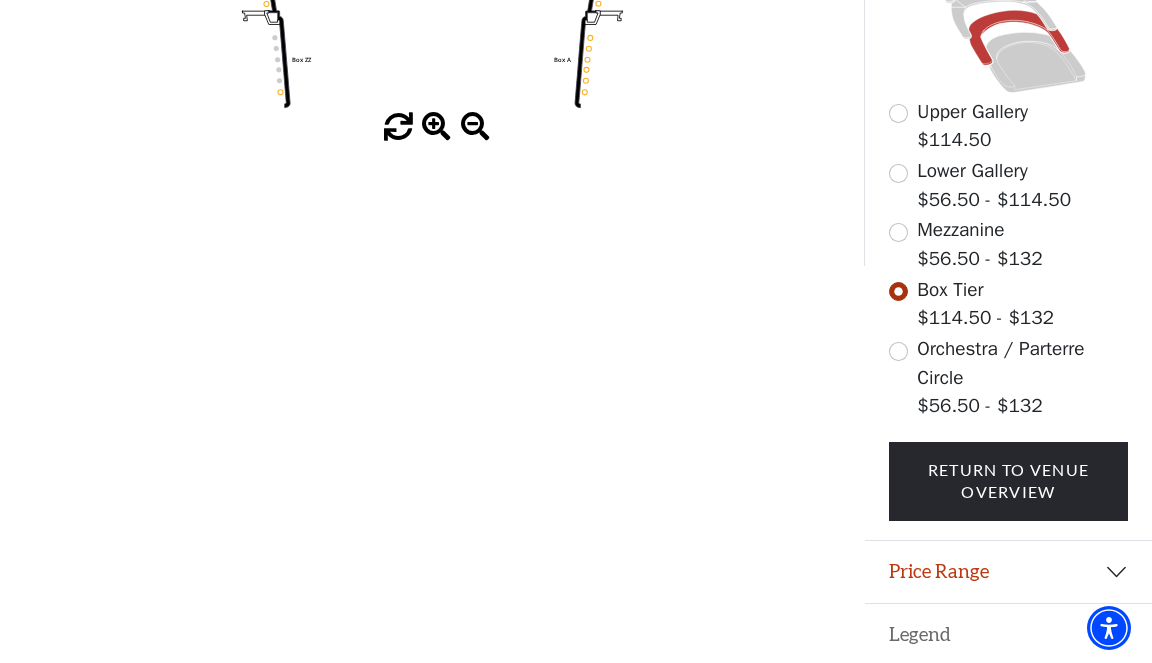 click on "Legend" at bounding box center [1008, 635] 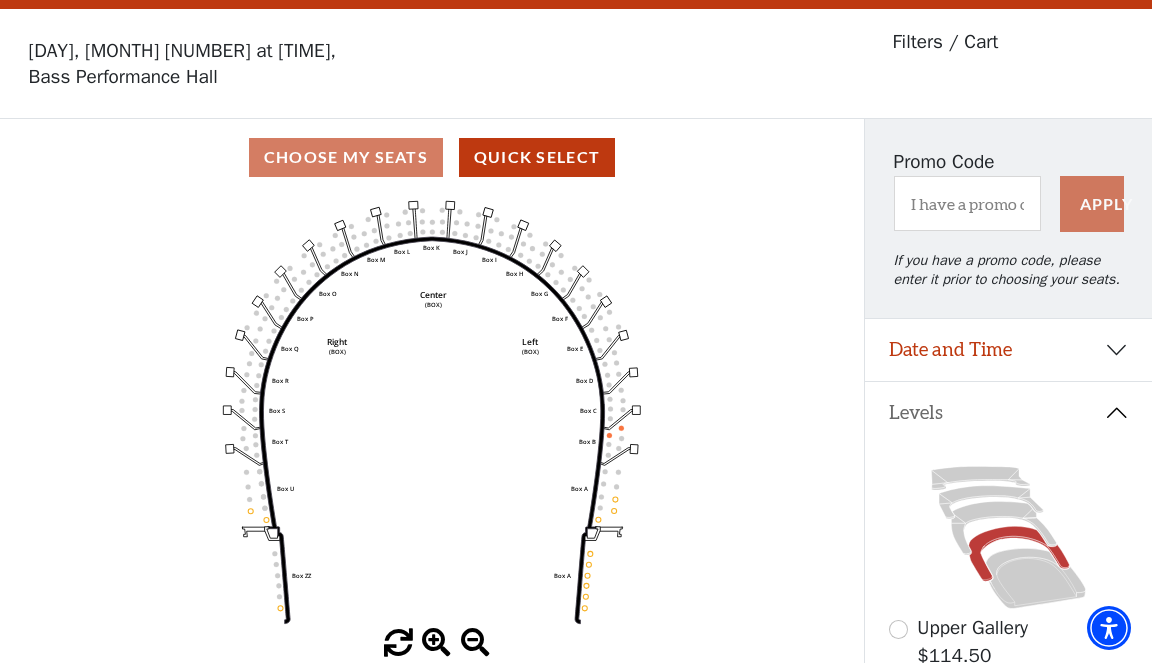scroll, scrollTop: 53, scrollLeft: 0, axis: vertical 